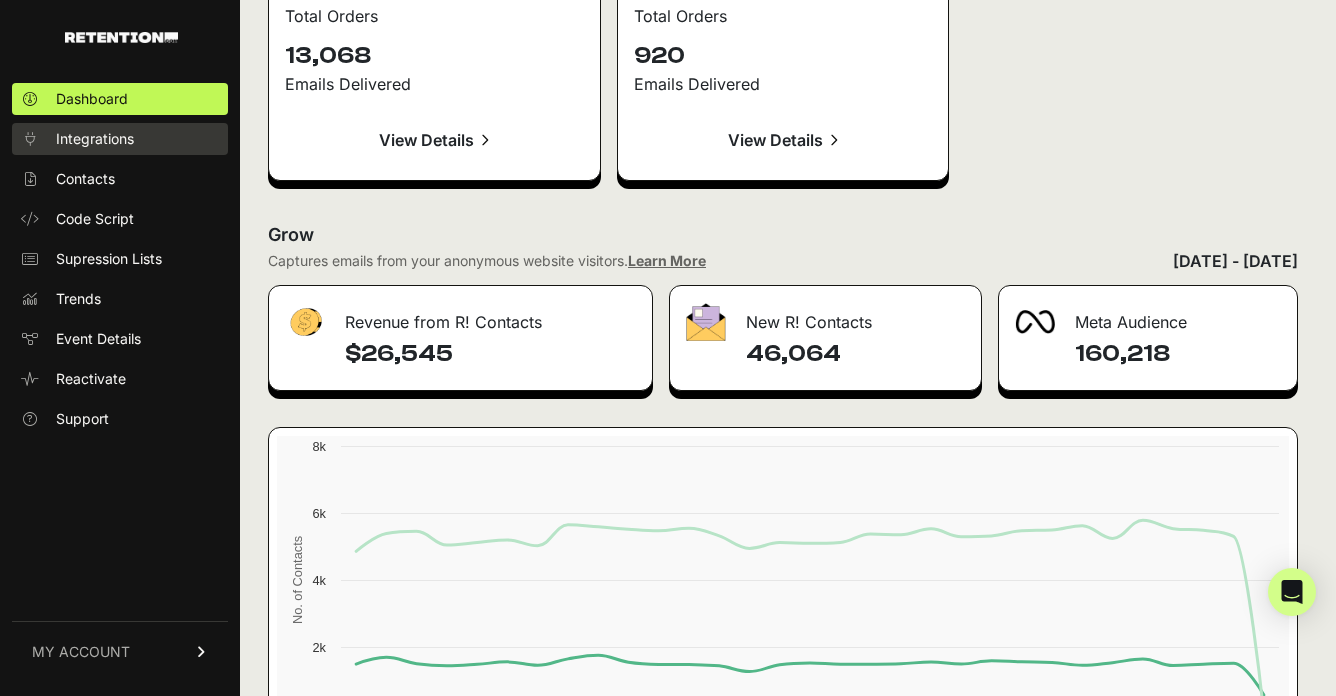 scroll, scrollTop: 2345, scrollLeft: 0, axis: vertical 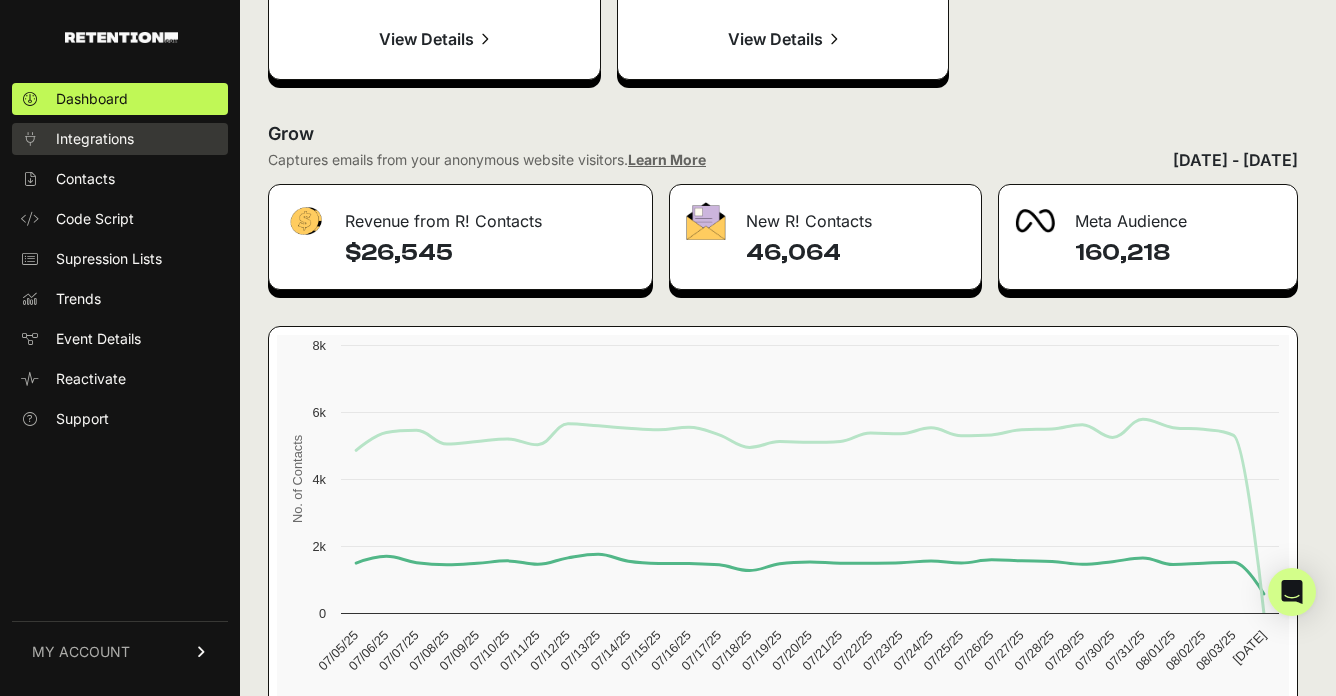 click on "Integrations" at bounding box center [120, 139] 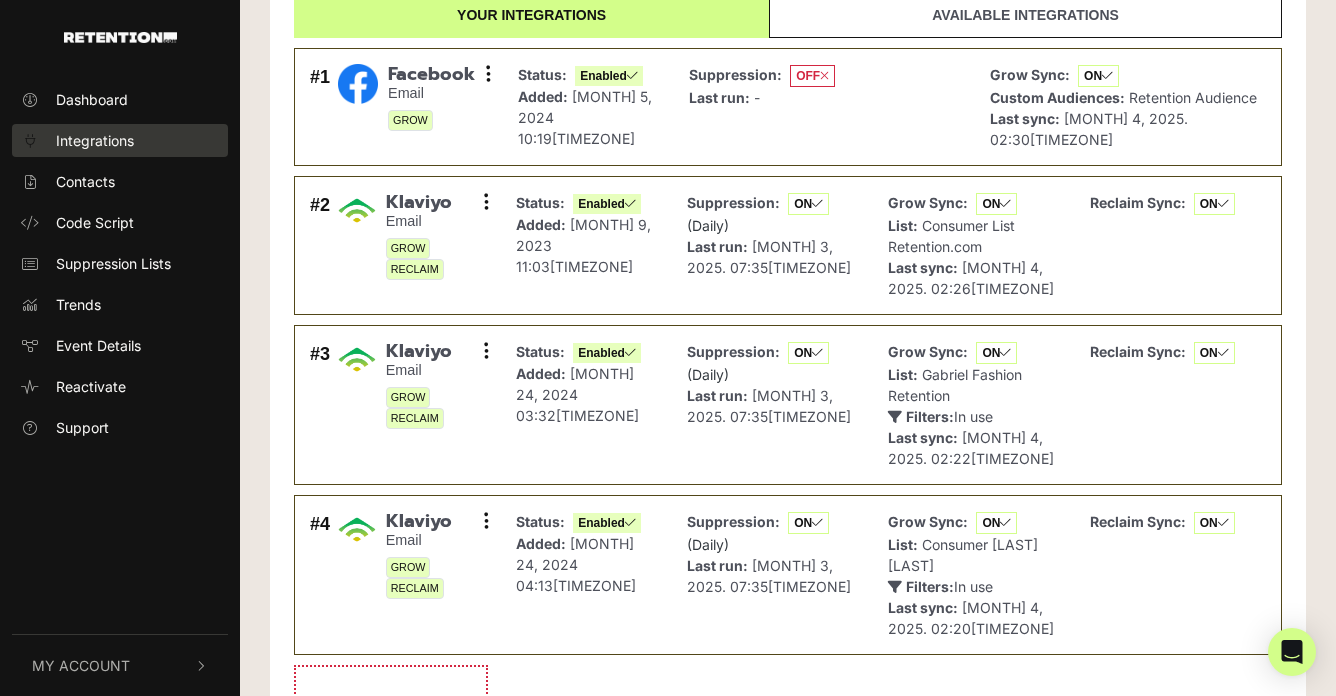 scroll, scrollTop: 112, scrollLeft: 0, axis: vertical 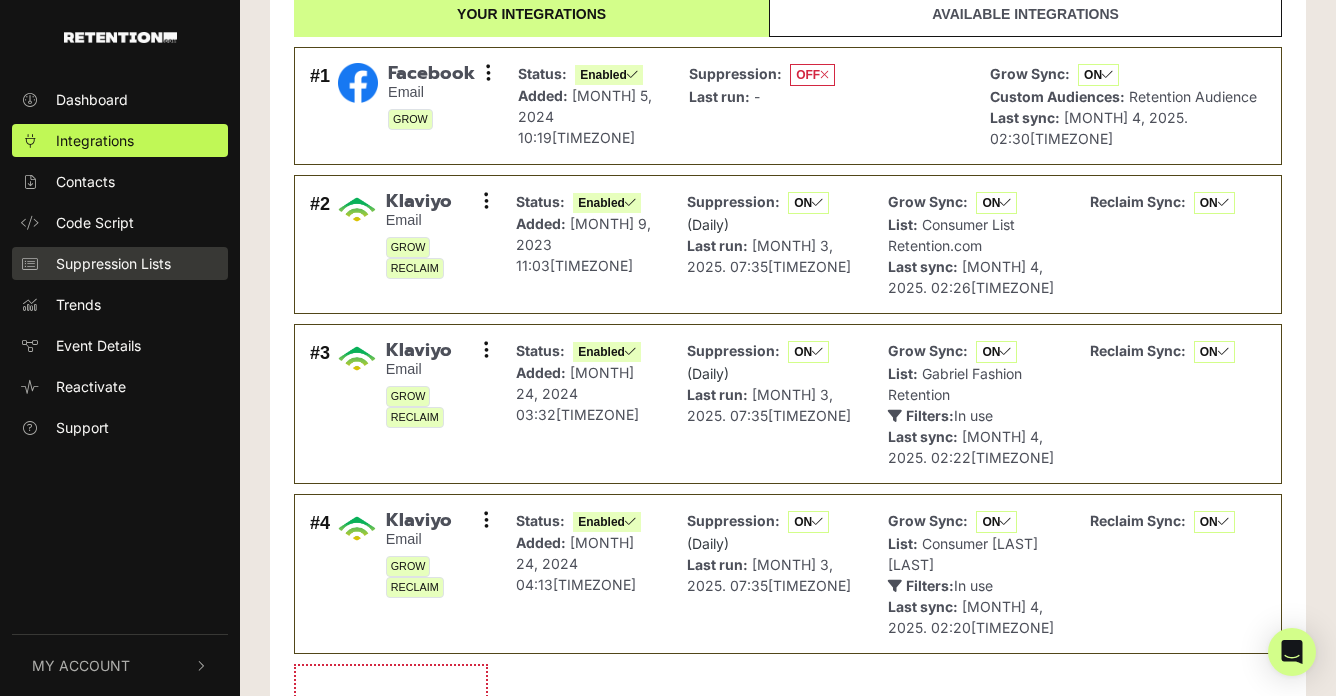 click on "Suppression Lists" at bounding box center (120, 263) 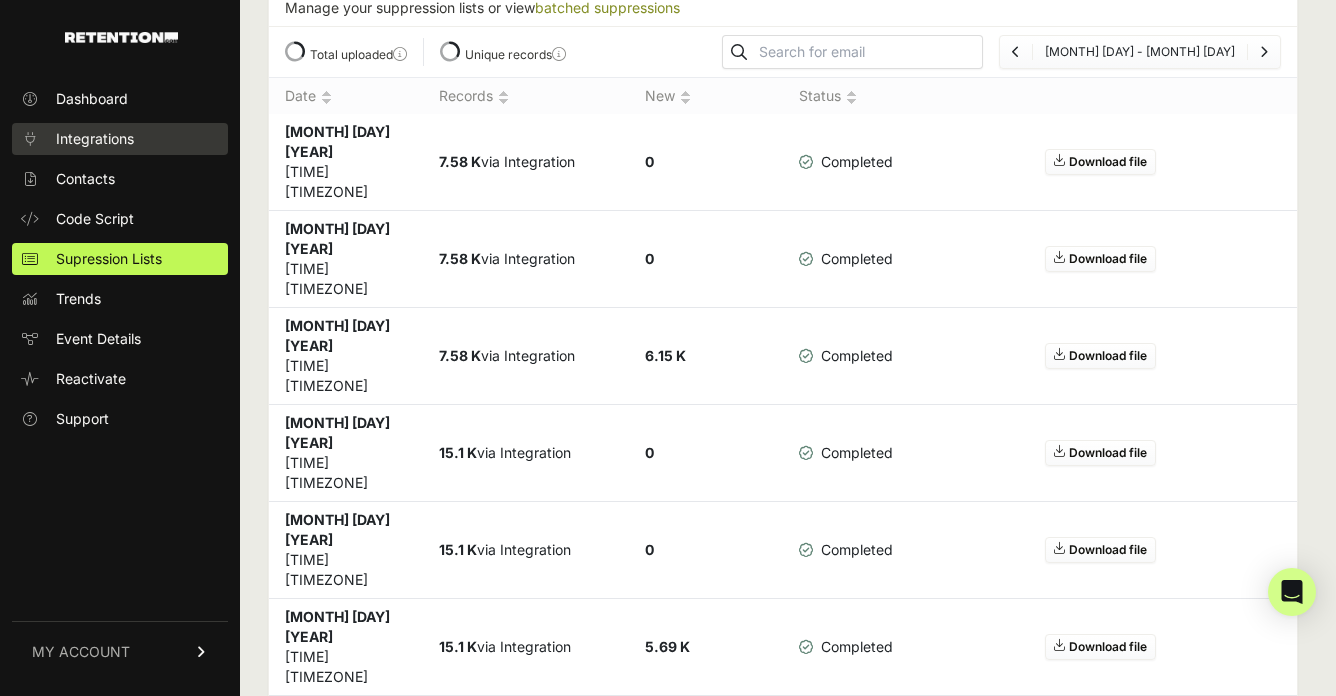scroll, scrollTop: 0, scrollLeft: 0, axis: both 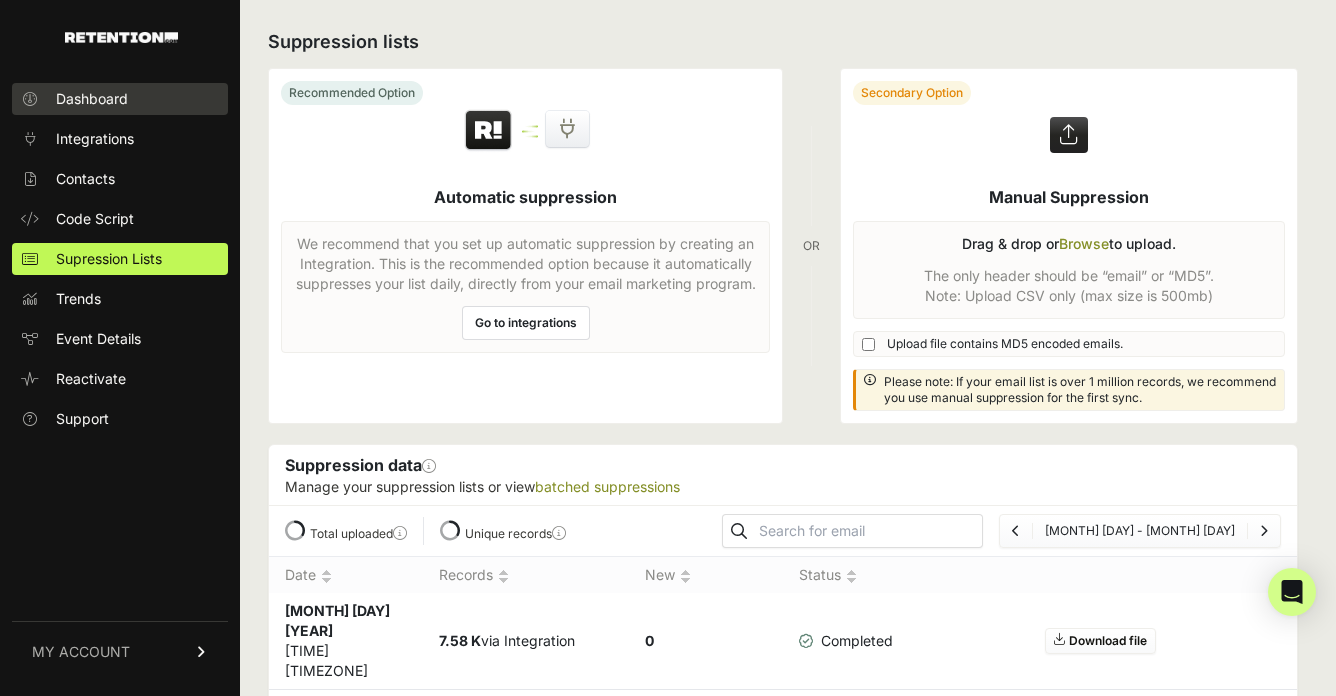 click on "Dashboard" at bounding box center [92, 99] 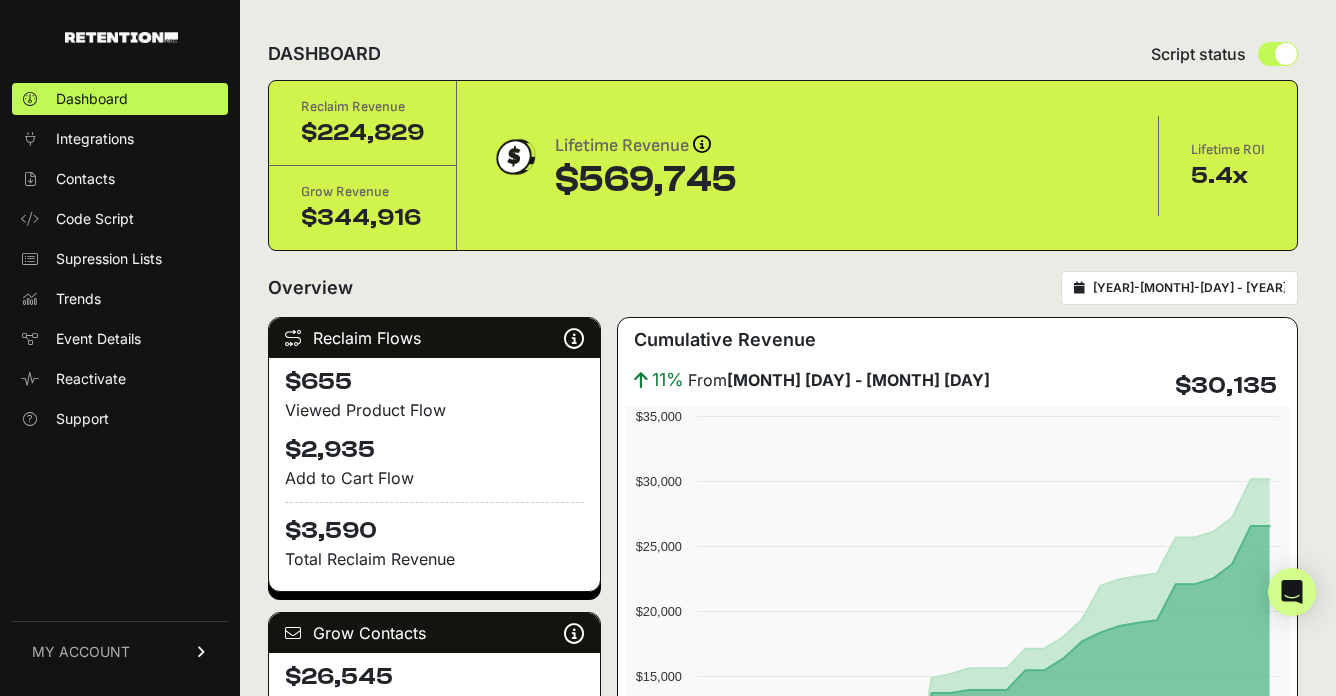 scroll, scrollTop: 0, scrollLeft: 0, axis: both 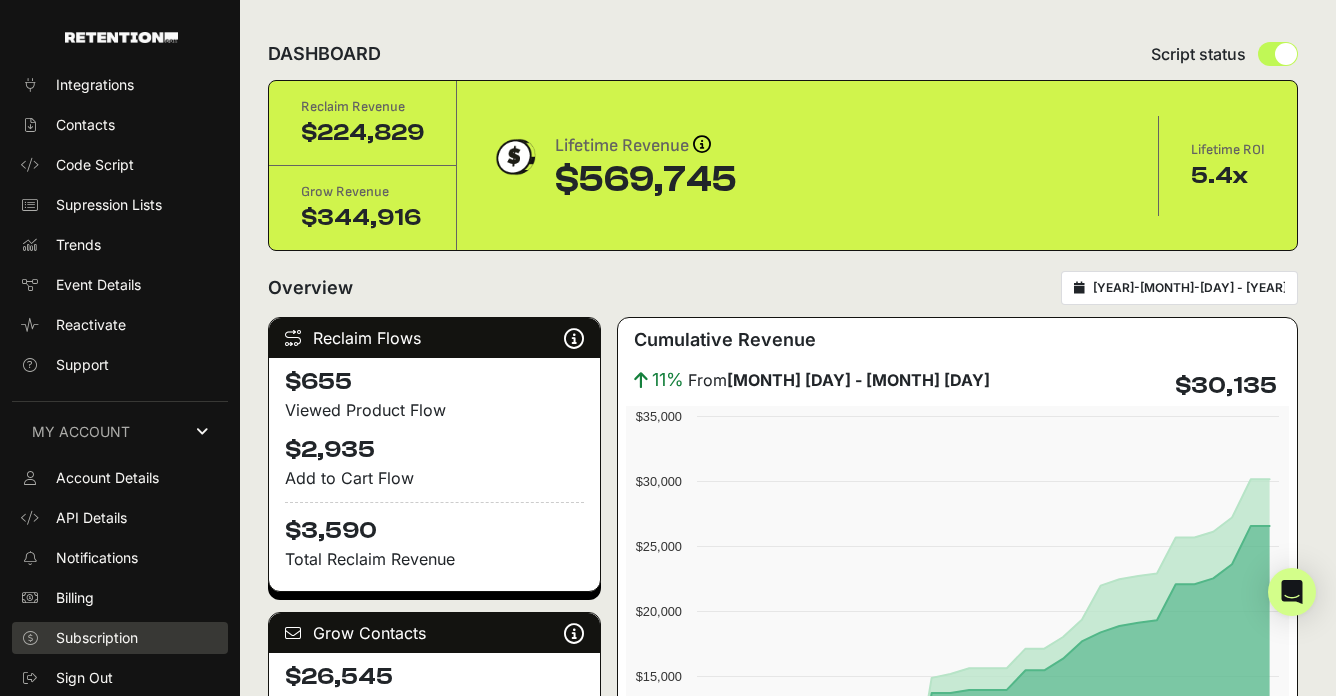 click on "Subscription" at bounding box center (97, 638) 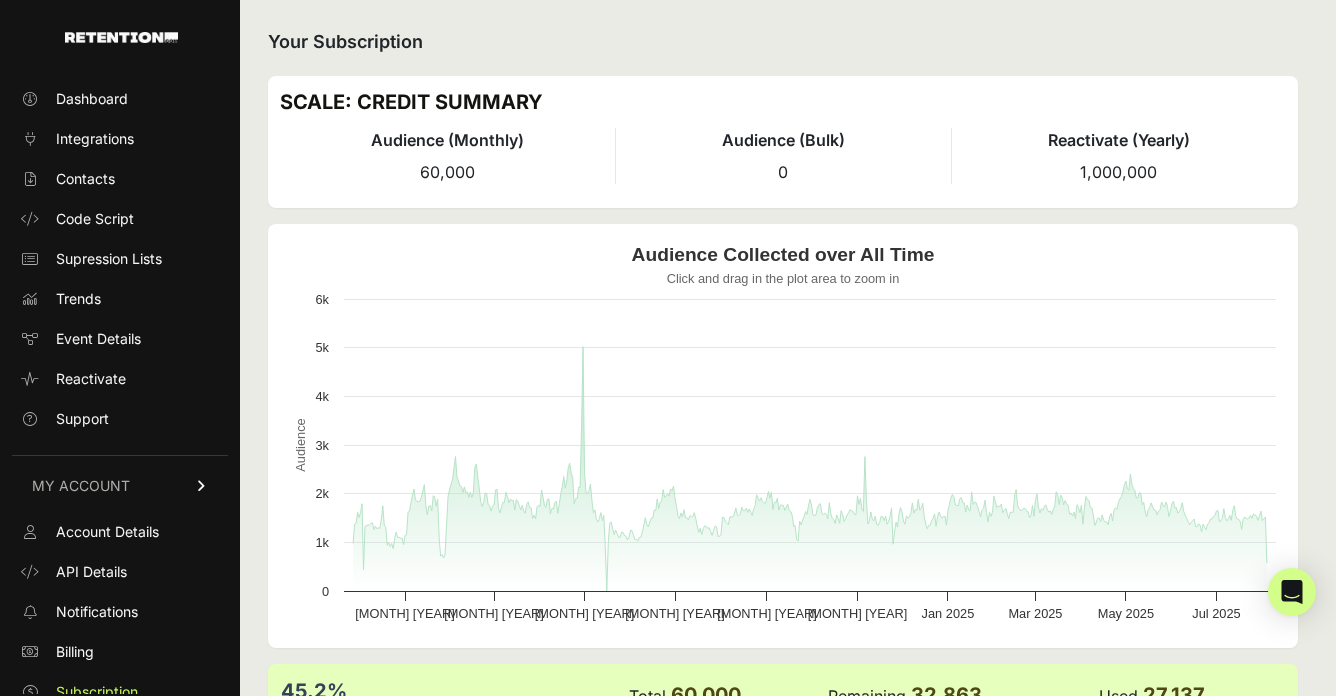 scroll, scrollTop: 0, scrollLeft: 0, axis: both 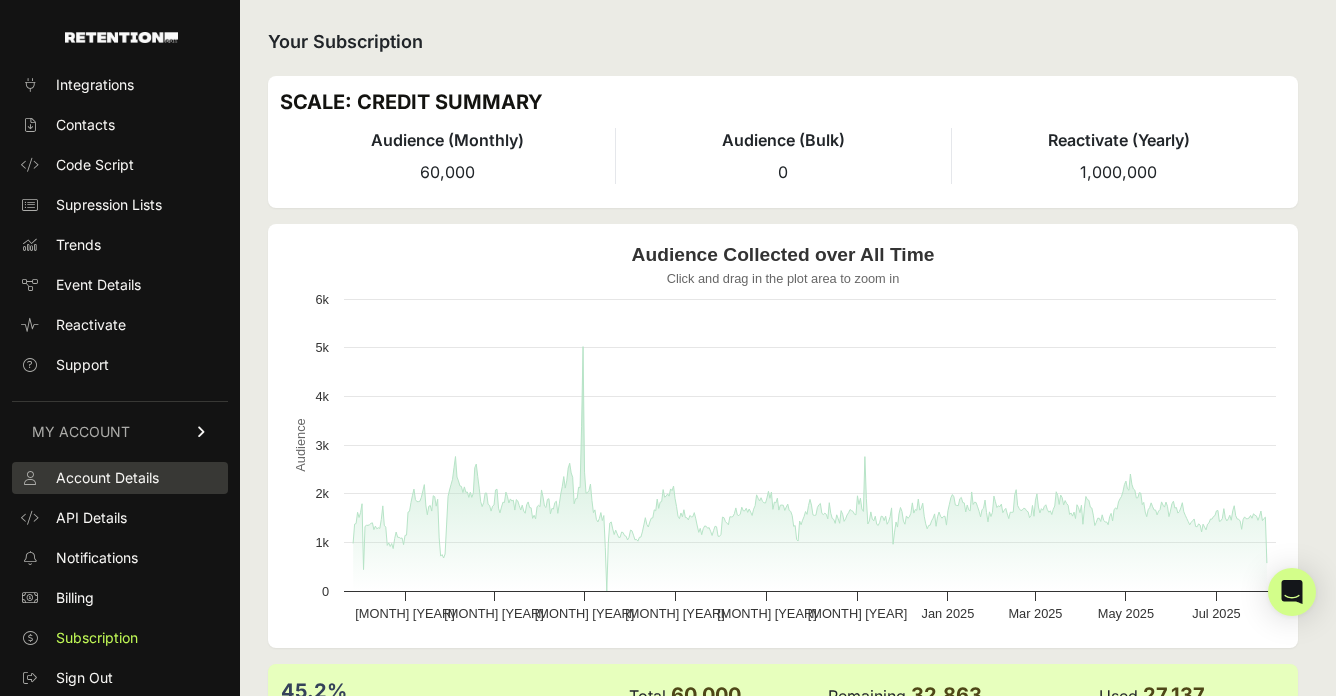 click on "Account Details" at bounding box center (120, 478) 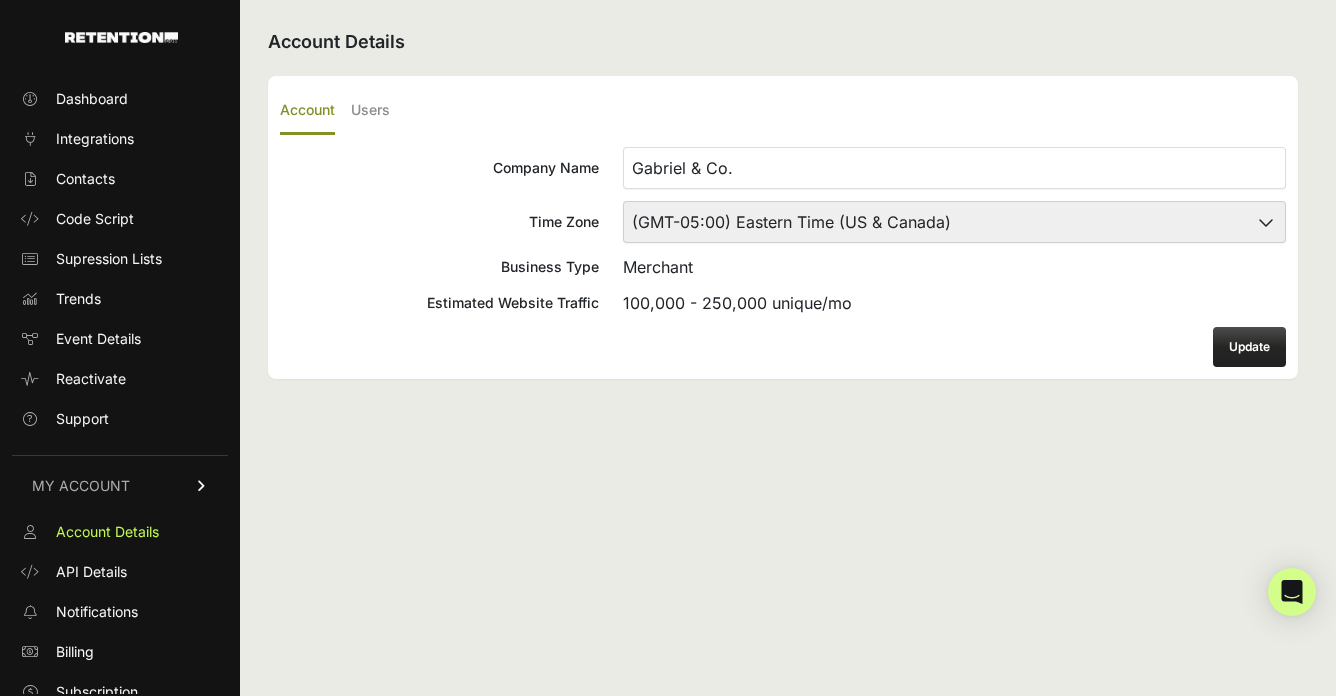 scroll, scrollTop: 0, scrollLeft: 0, axis: both 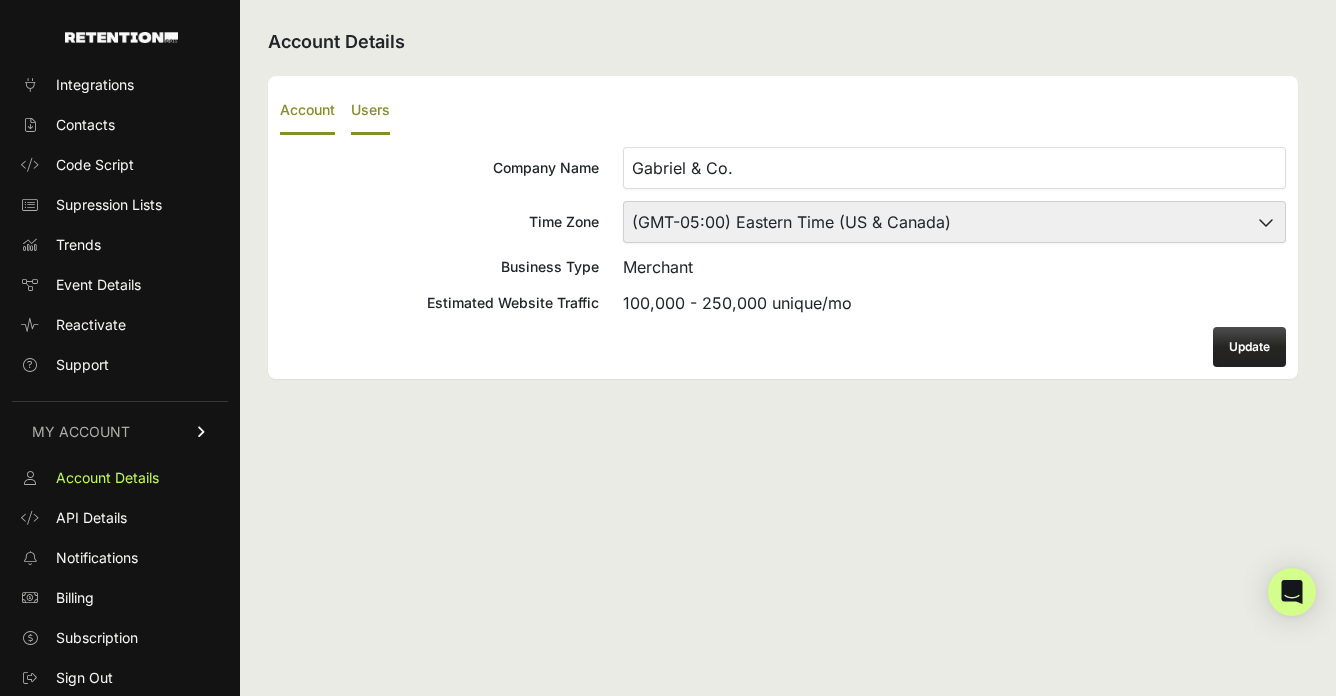 click on "Users" at bounding box center (370, 111) 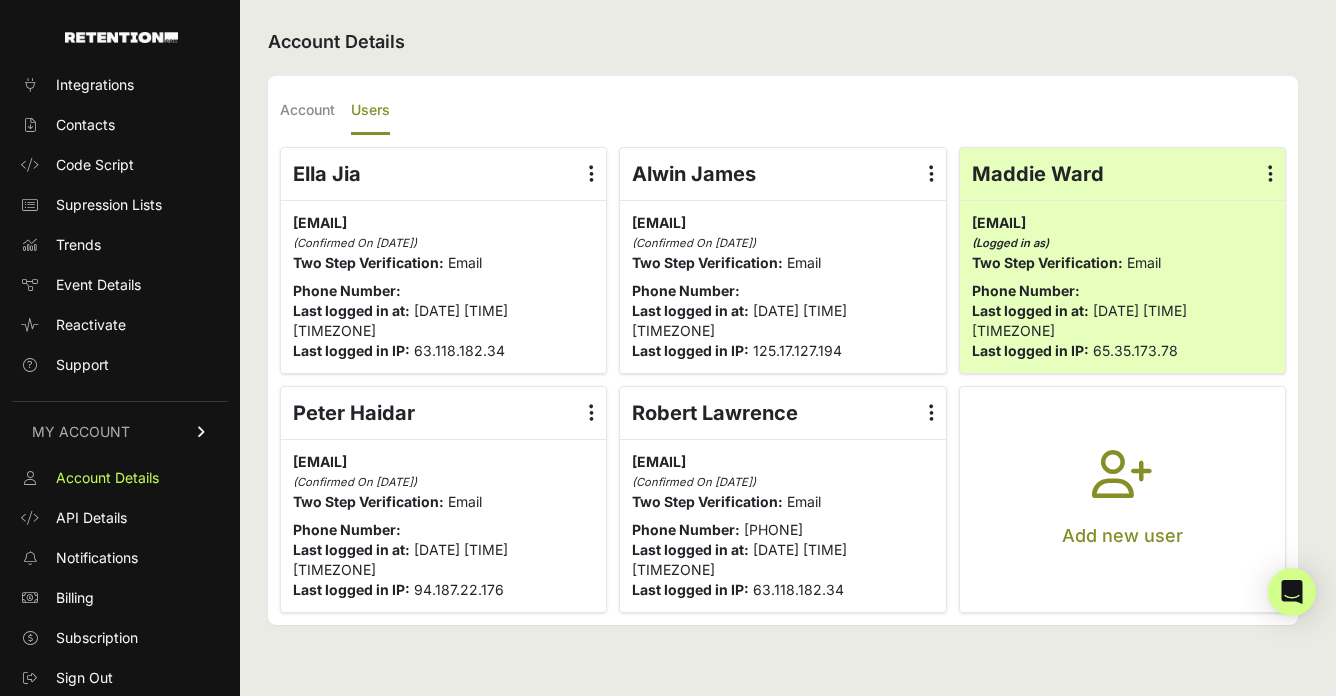 click at bounding box center [1122, 486] 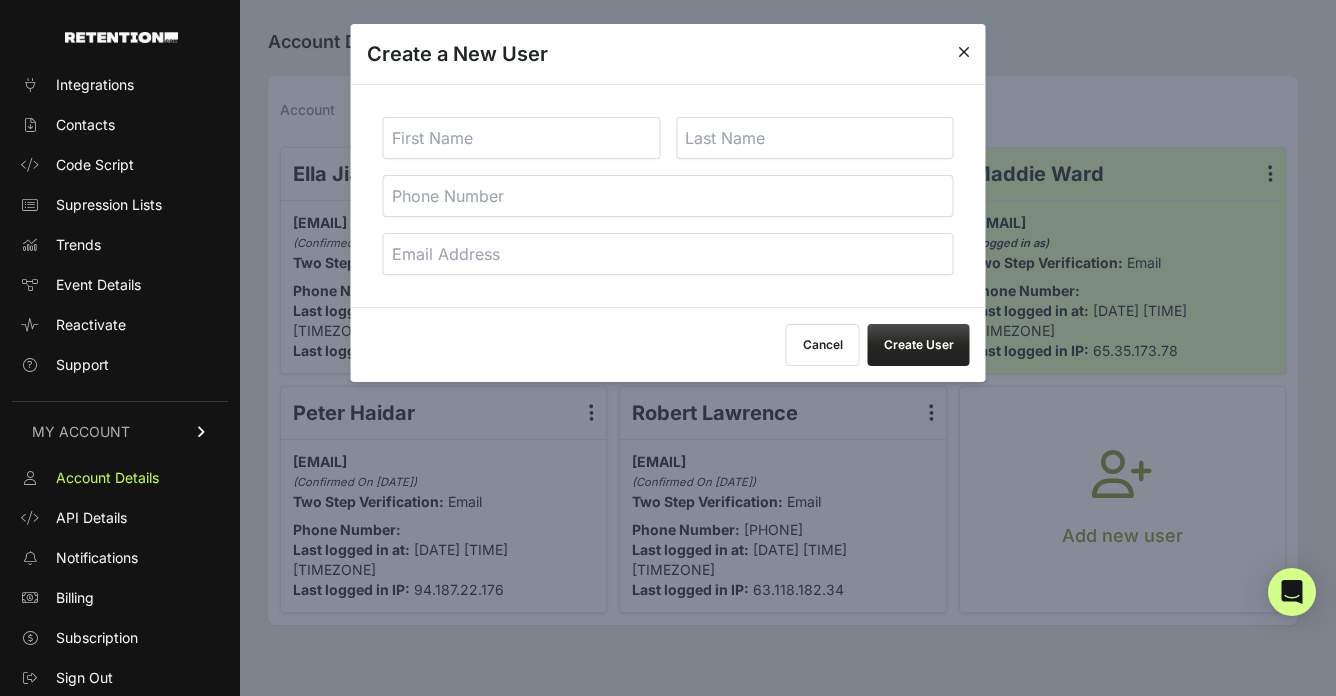 click at bounding box center [522, 138] 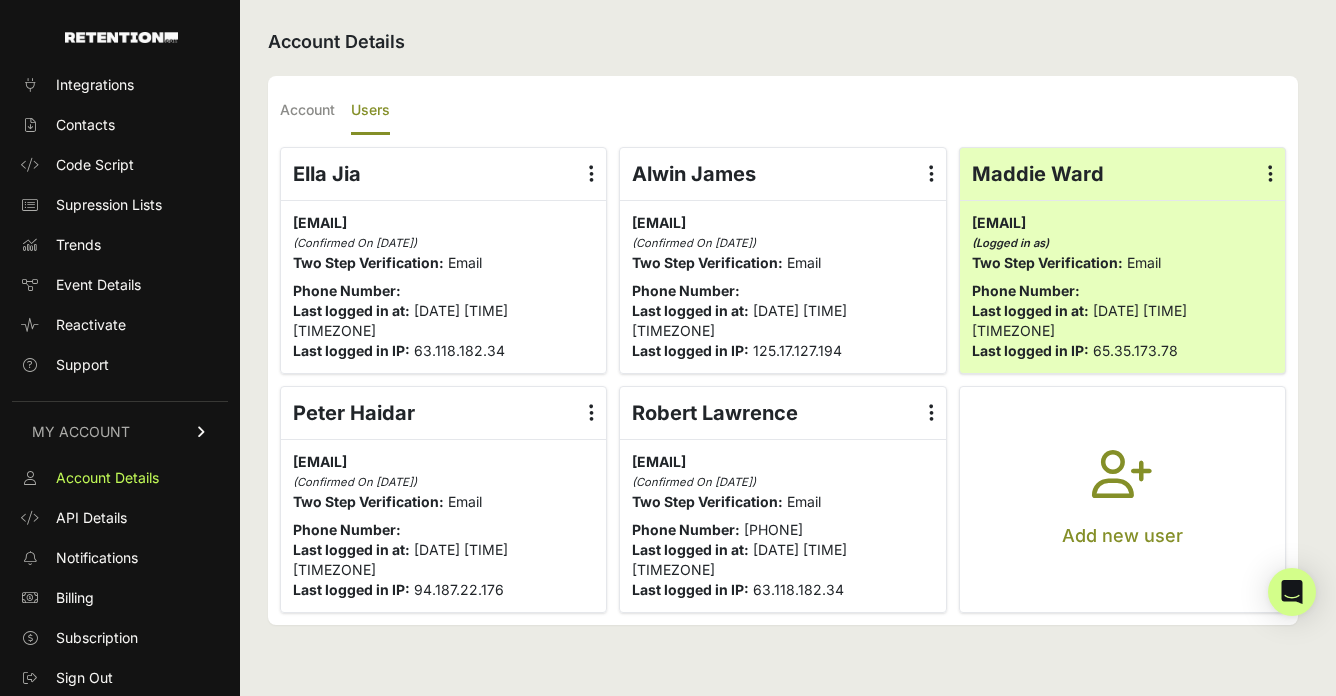 drag, startPoint x: 823, startPoint y: 441, endPoint x: 635, endPoint y: 376, distance: 198.91959 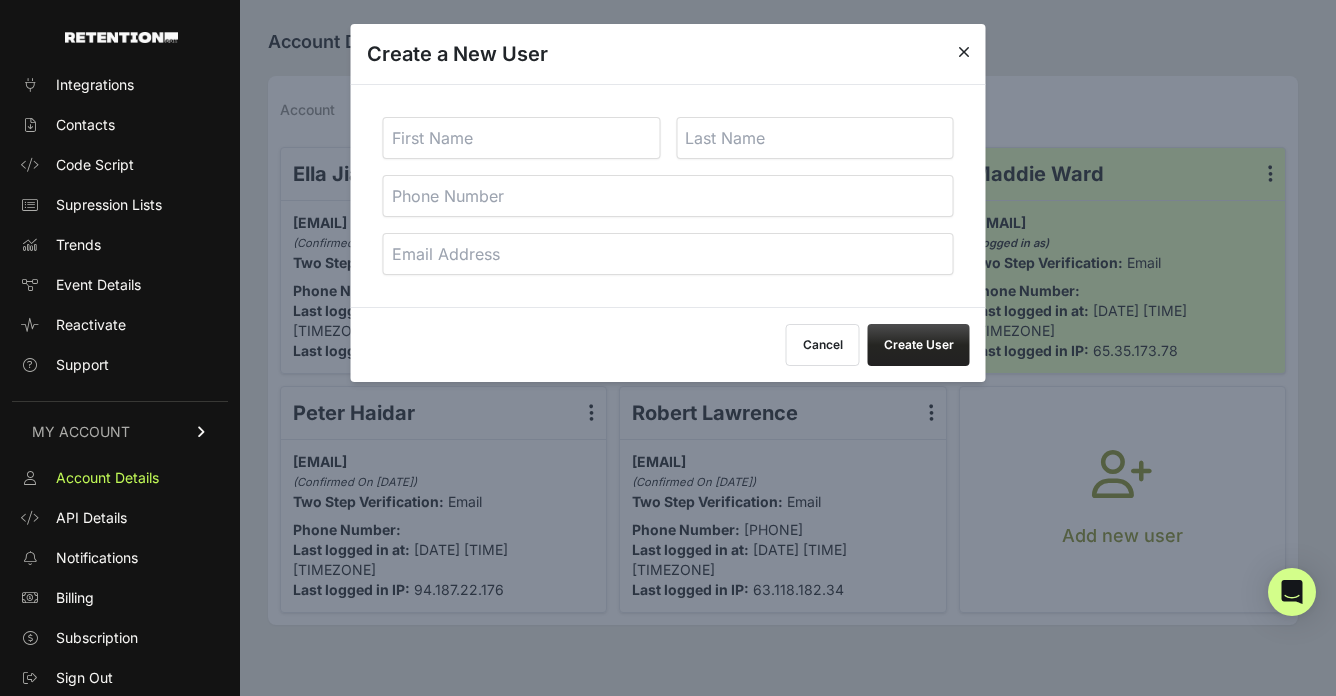 click at bounding box center (522, 138) 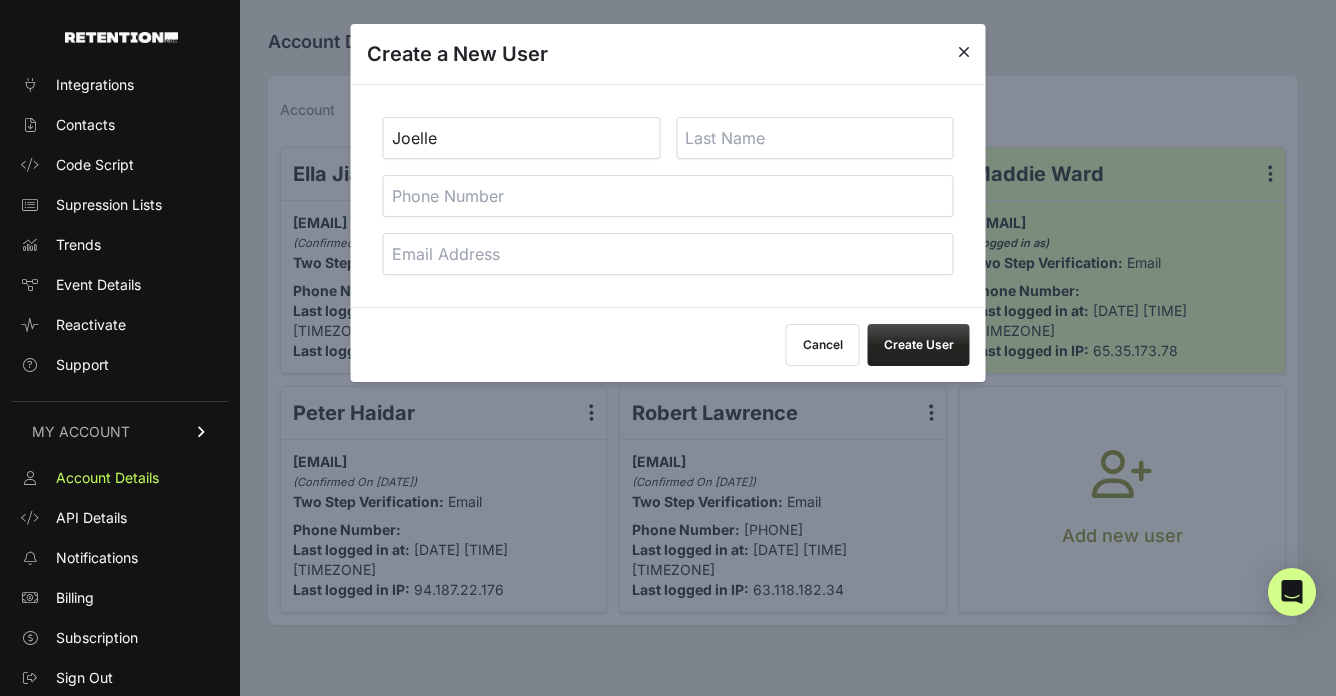 type on "Joelle" 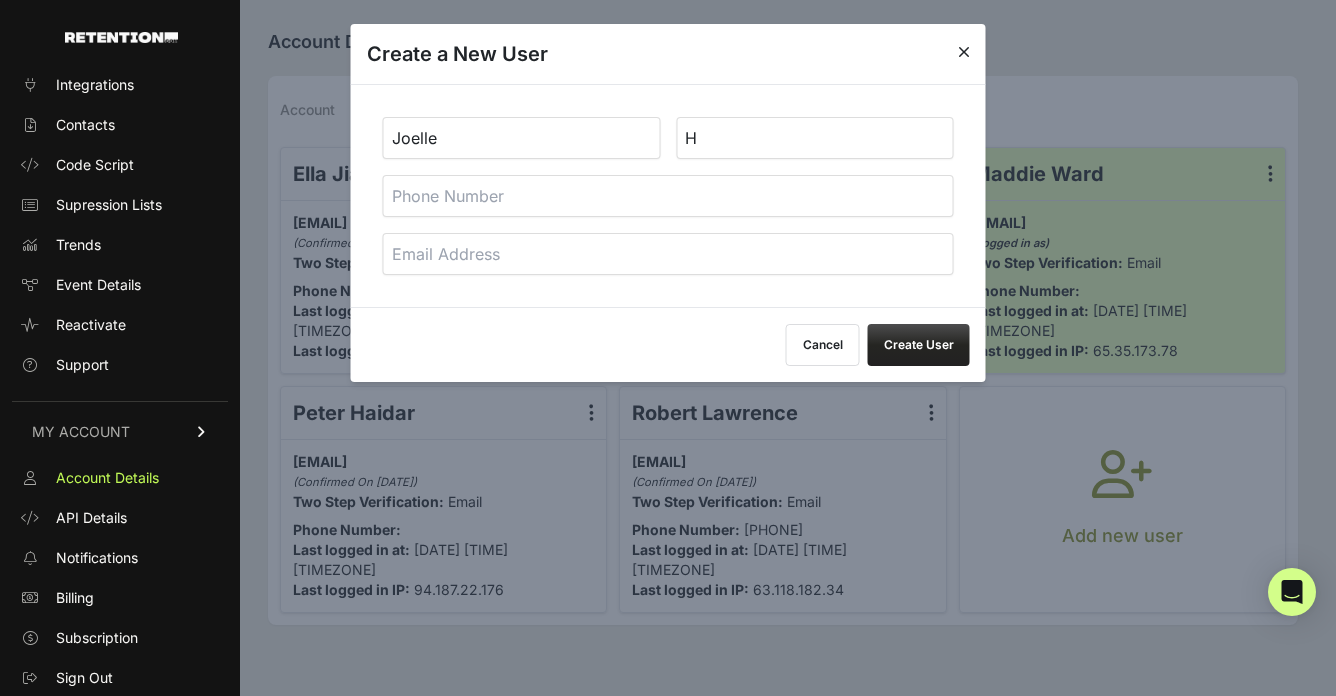 drag, startPoint x: 729, startPoint y: 141, endPoint x: 656, endPoint y: 139, distance: 73.02739 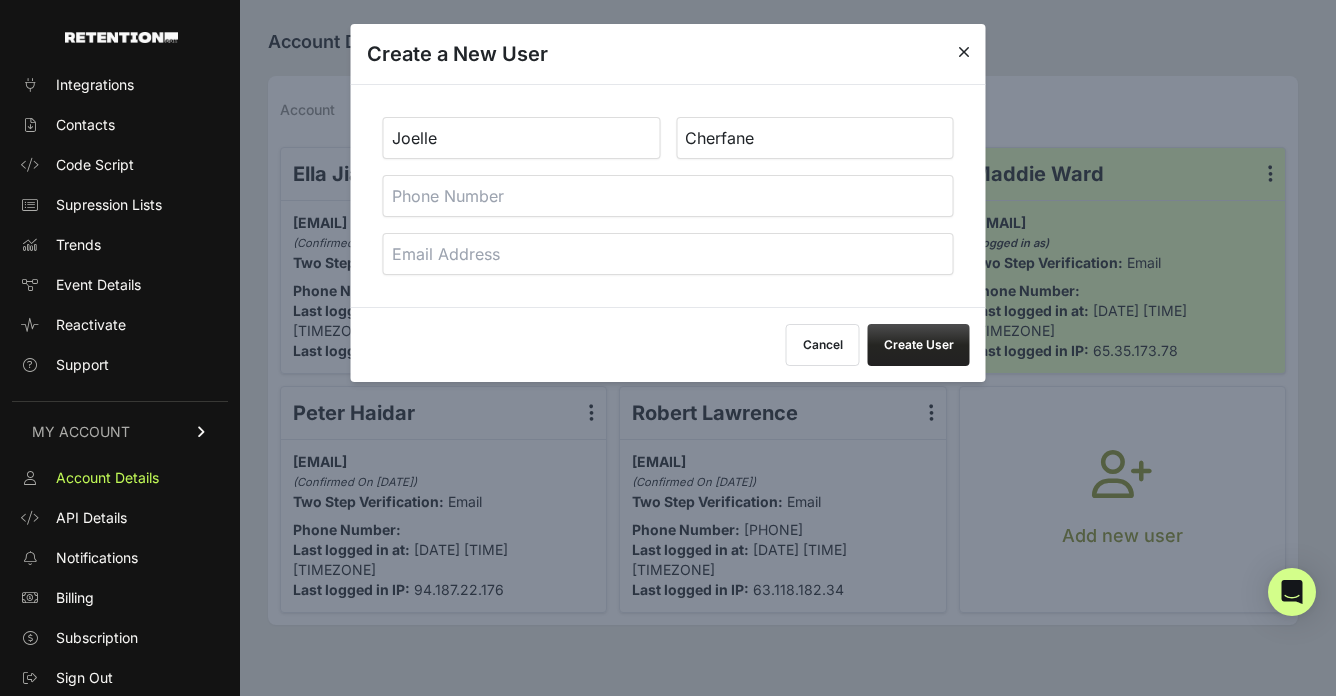 type on "Cherfane" 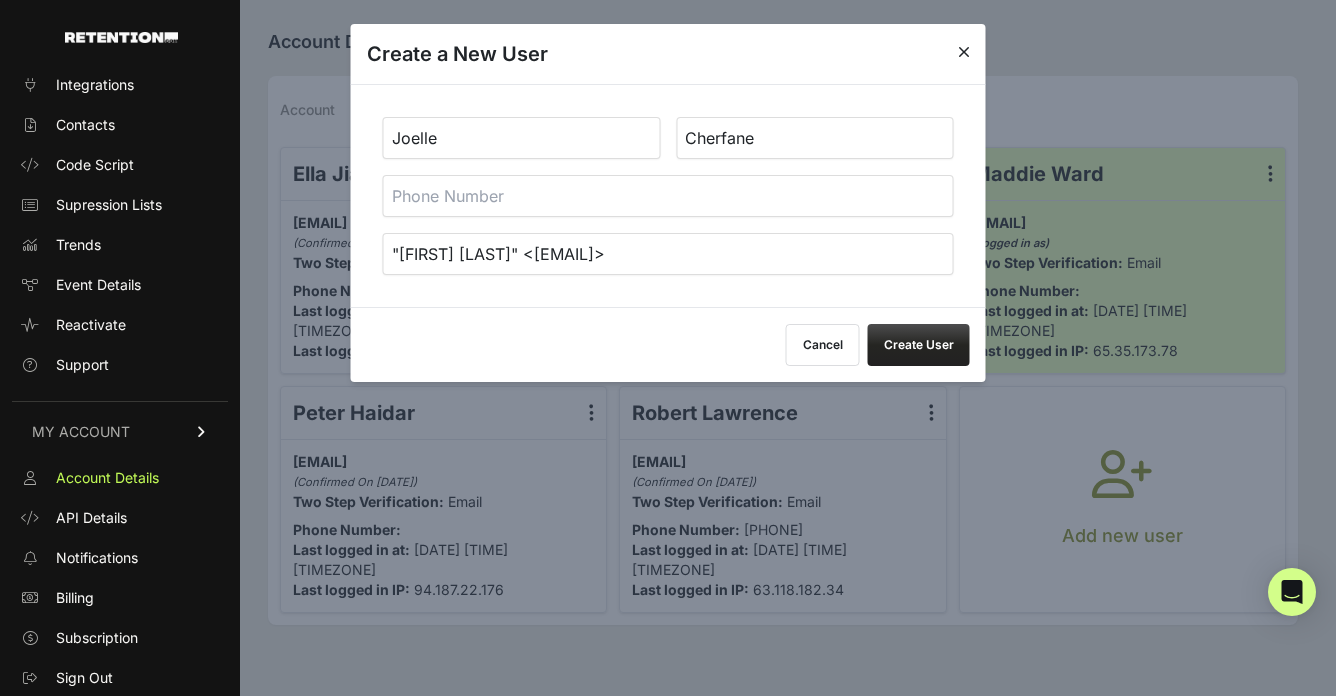 drag, startPoint x: 538, startPoint y: 255, endPoint x: 528, endPoint y: 228, distance: 28.79236 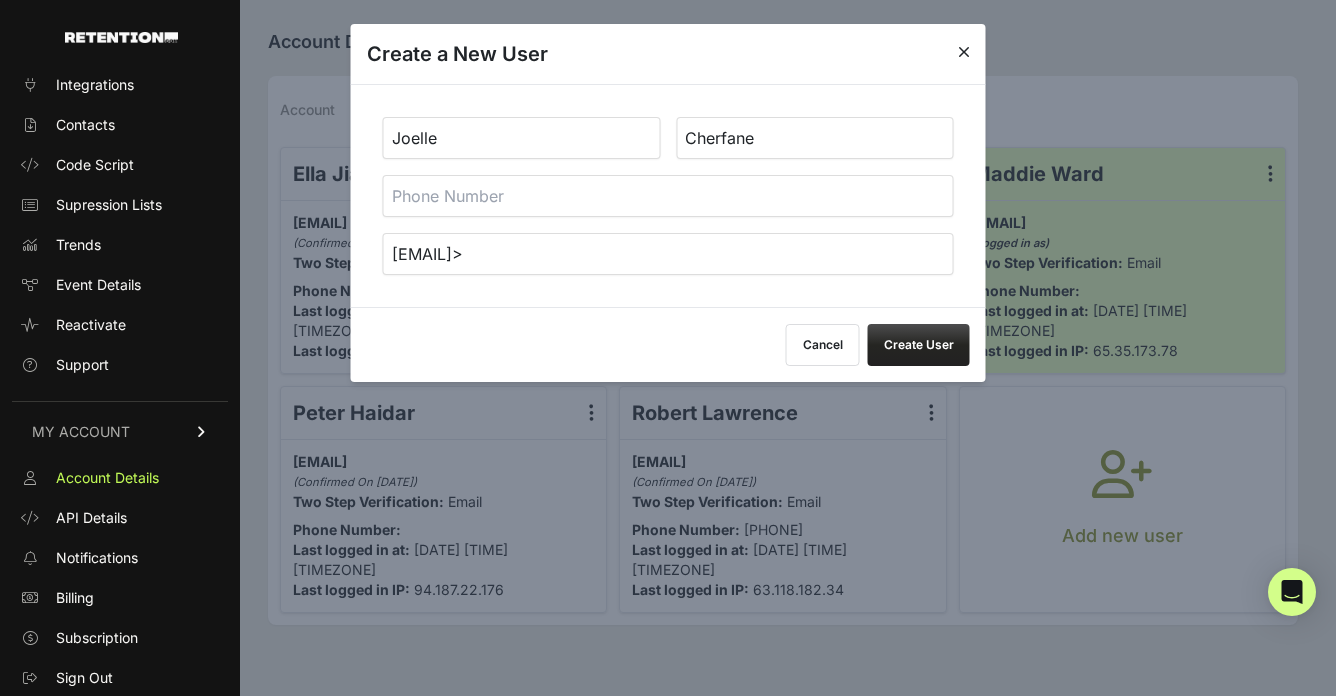 click on "Joelle.Cherfane@GABRIELNY.COM>" at bounding box center [668, 254] 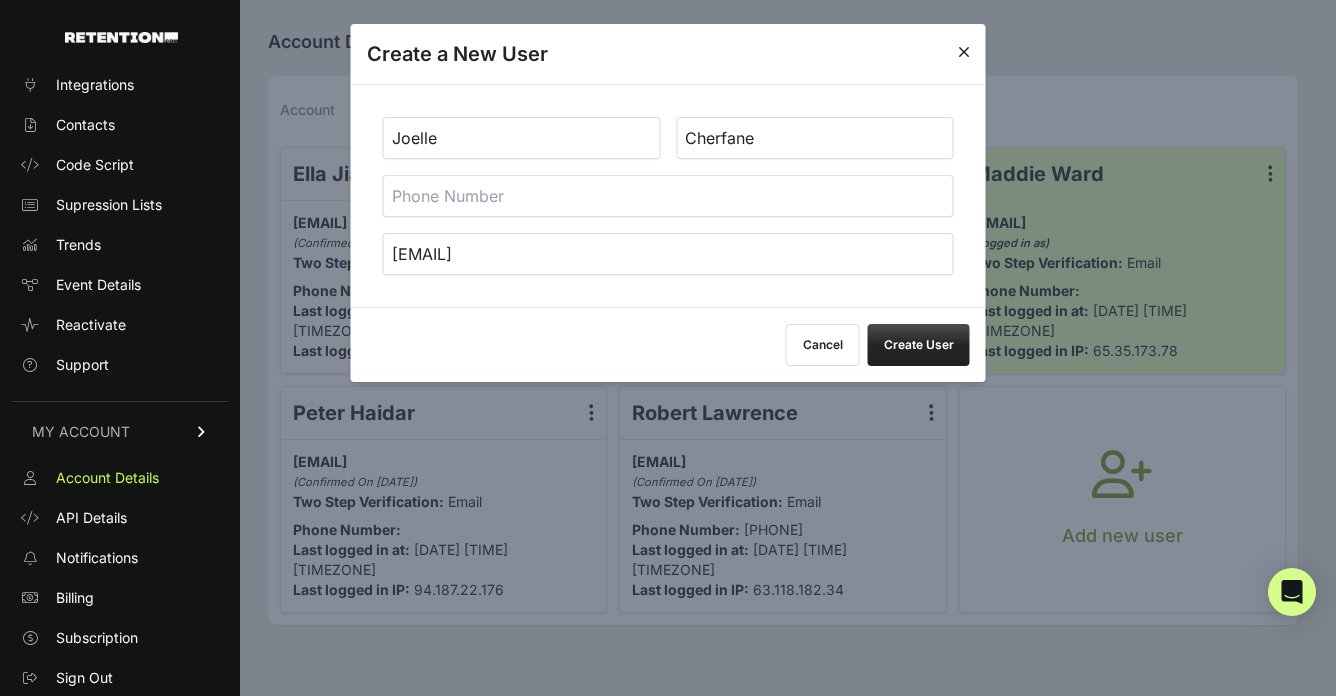 type on "Joelle.Cherfane@GABRIELNY.COM" 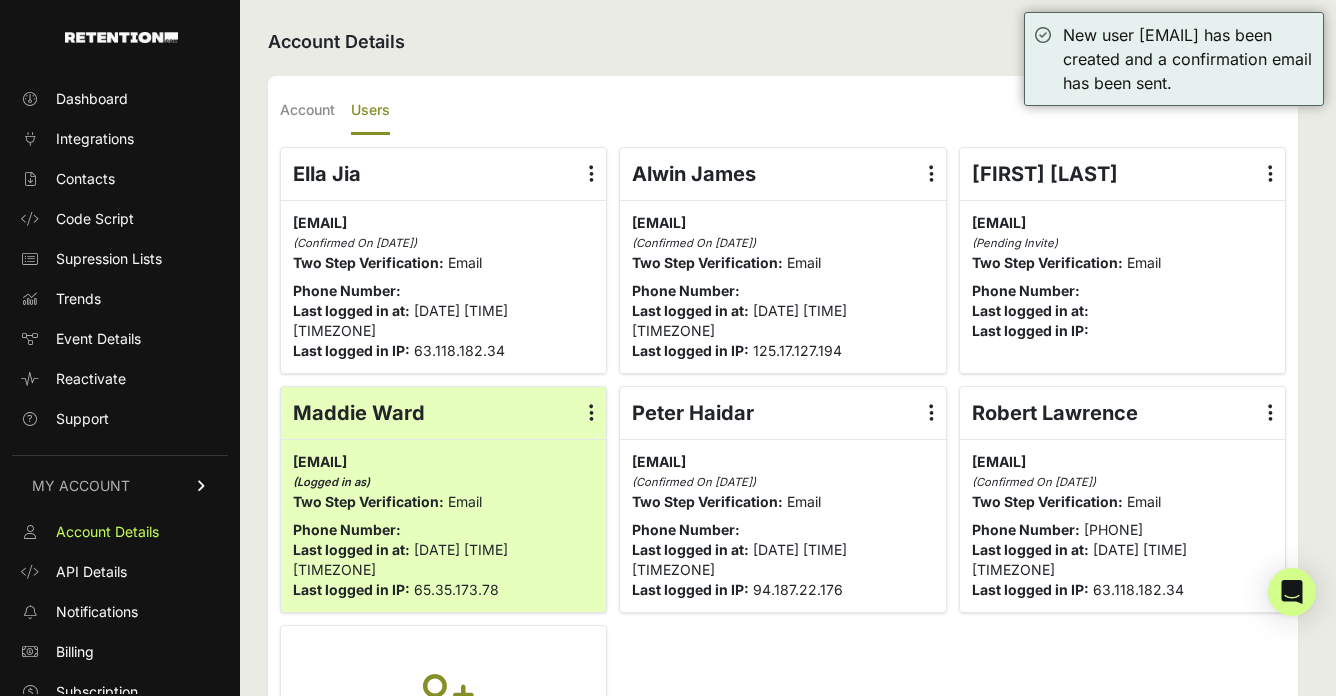scroll, scrollTop: 16, scrollLeft: 0, axis: vertical 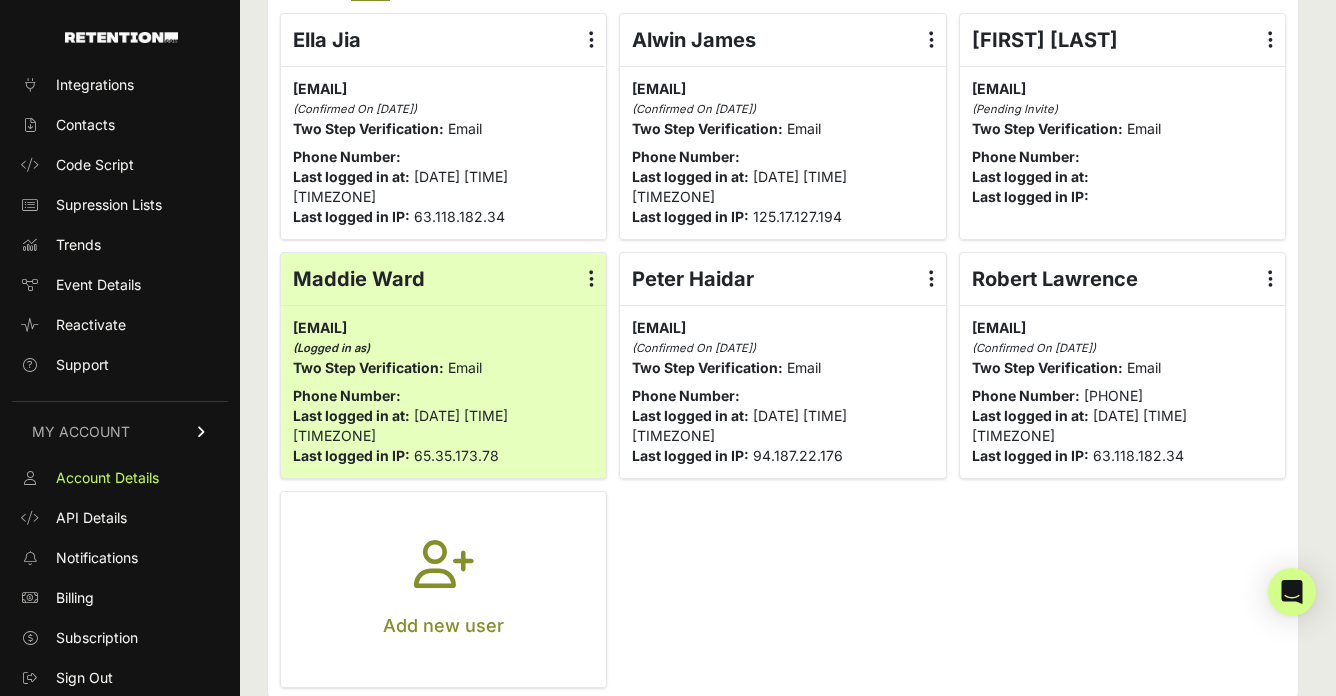 click at bounding box center (444, 576) 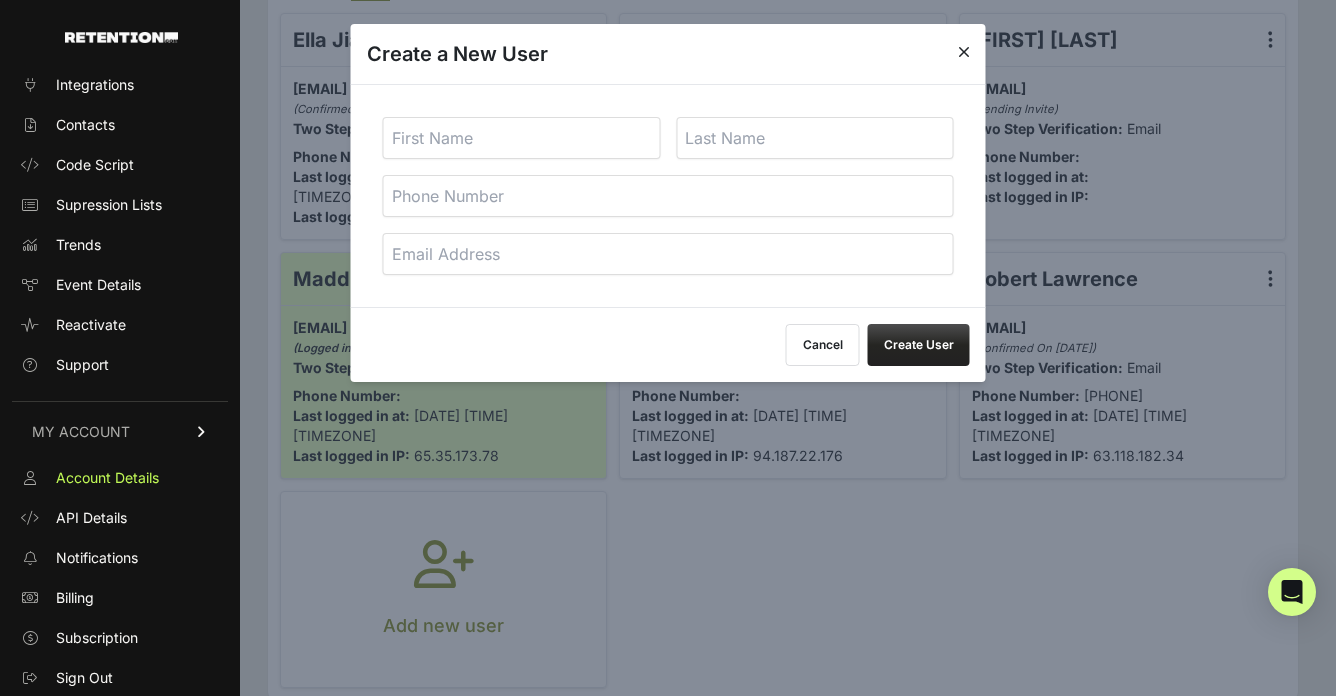 click at bounding box center [522, 138] 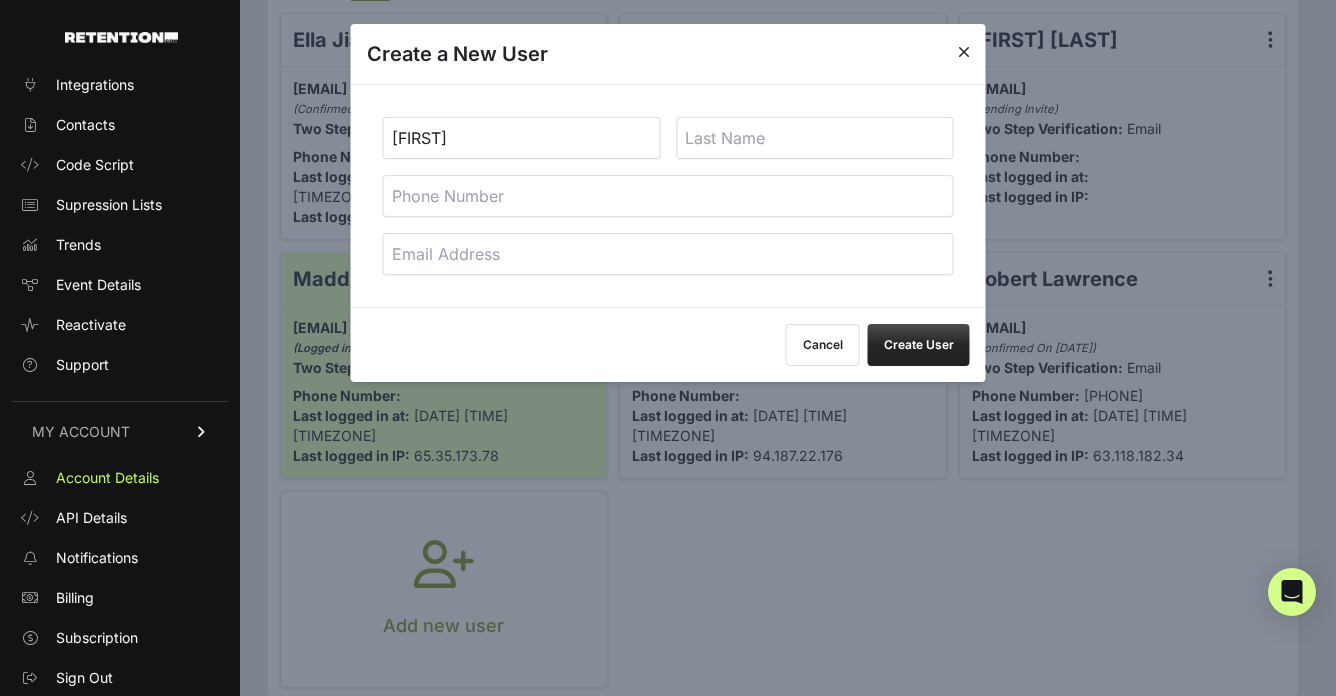 type on "Elie" 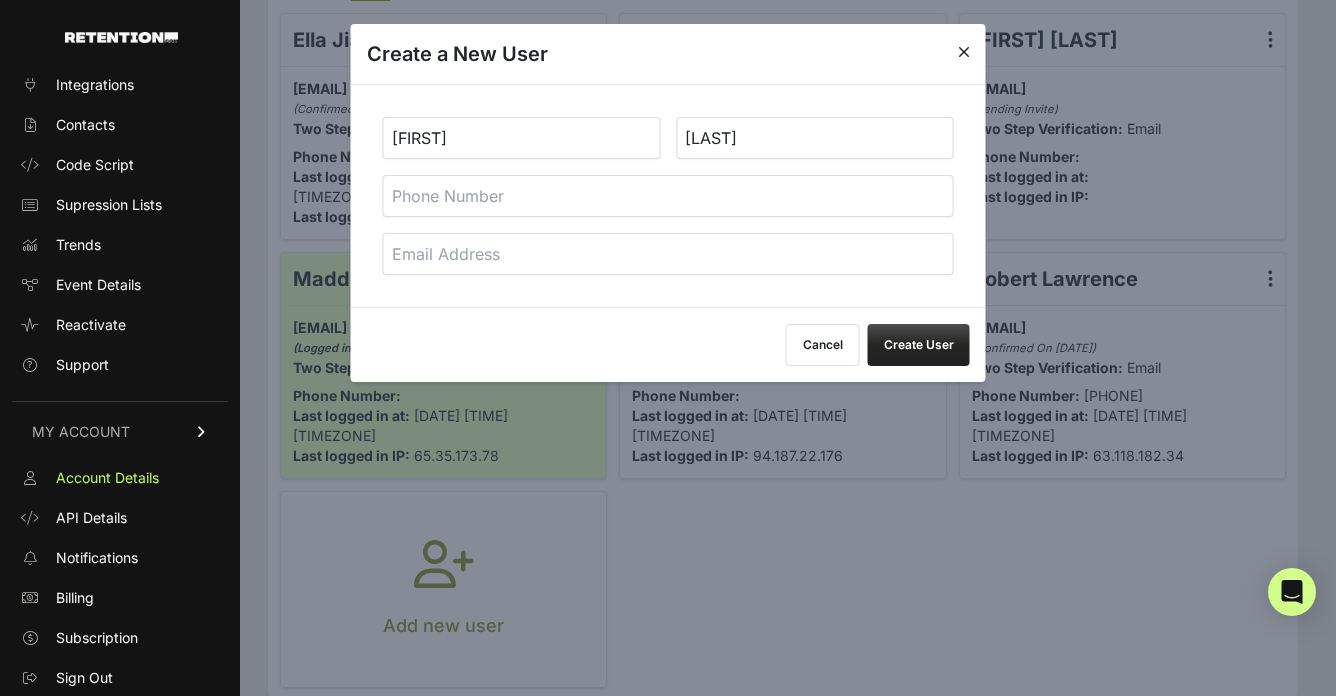 type on "Wehbe" 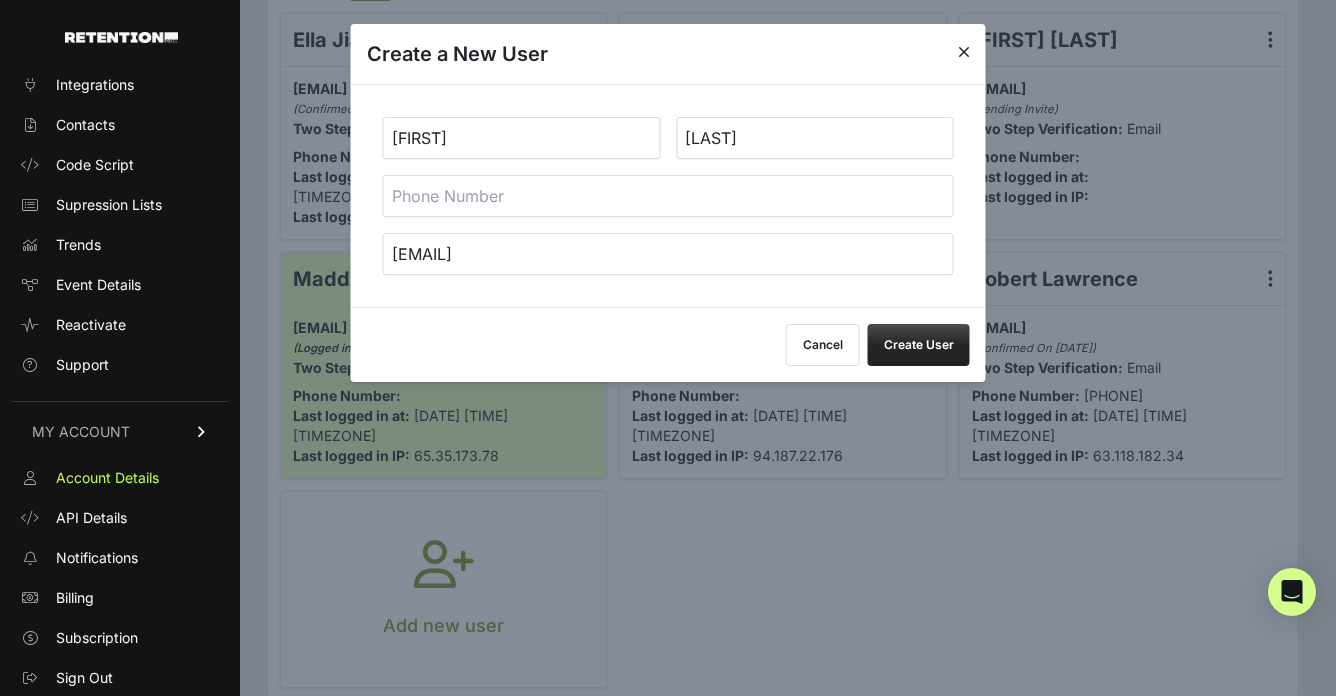 type on "elie.wehbe@gabrielny.com" 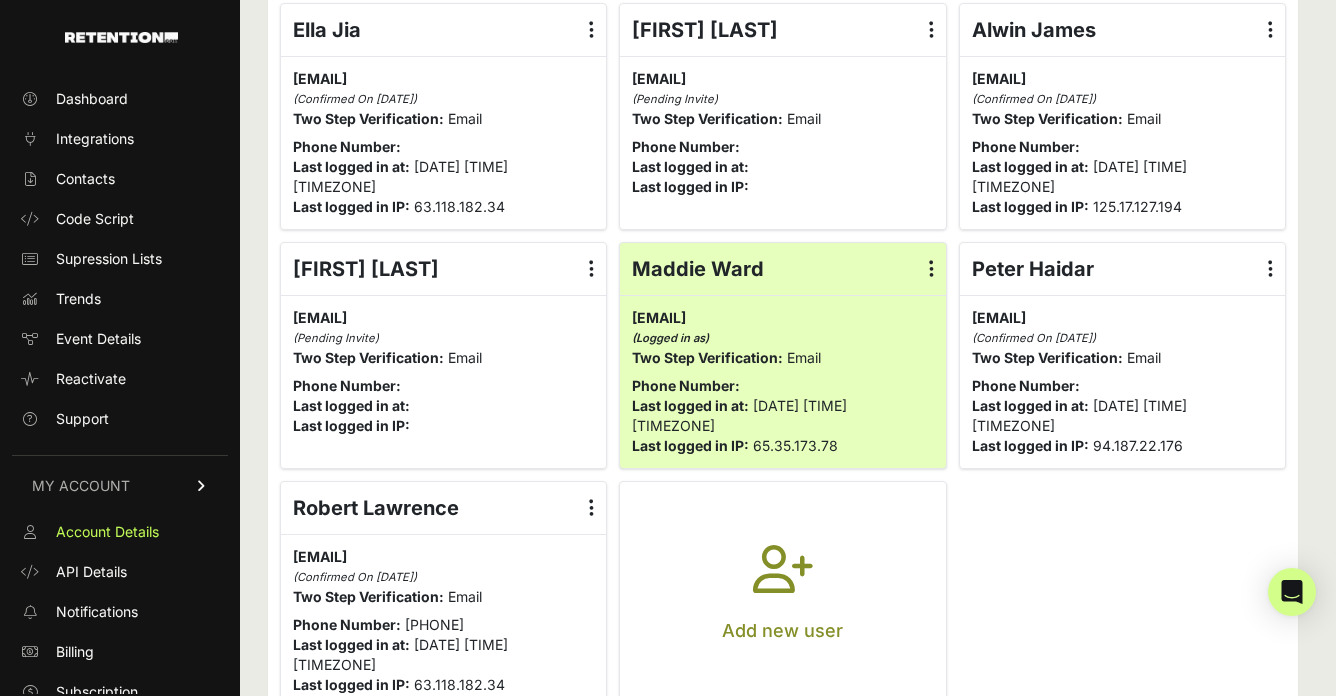 scroll, scrollTop: 144, scrollLeft: 0, axis: vertical 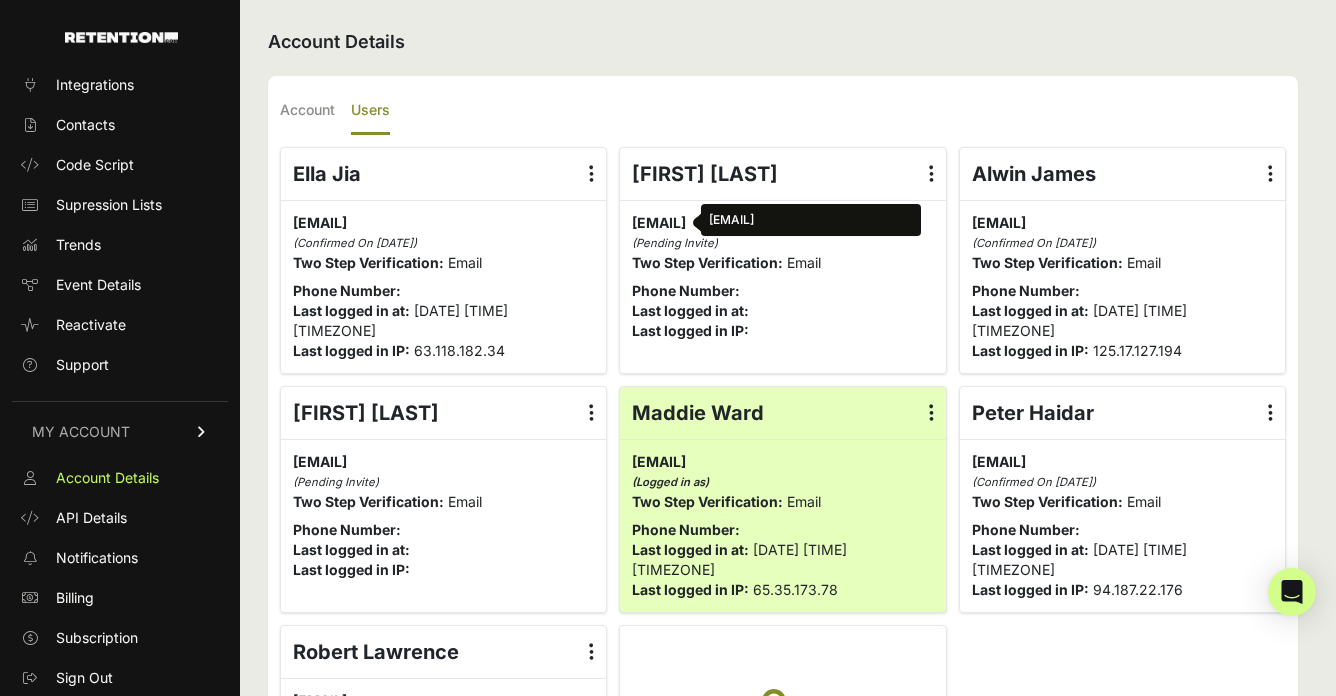 click on "[EMAIL]" at bounding box center (811, 220) 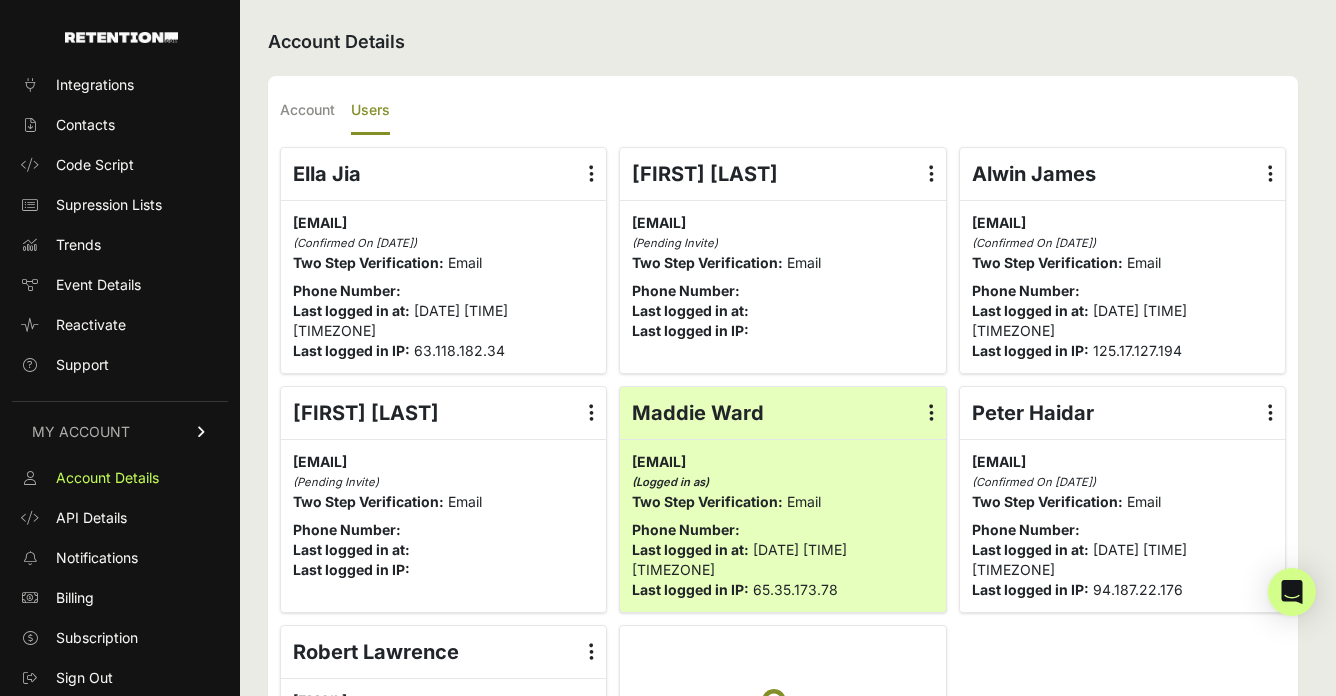 click on "Email" at bounding box center [804, 262] 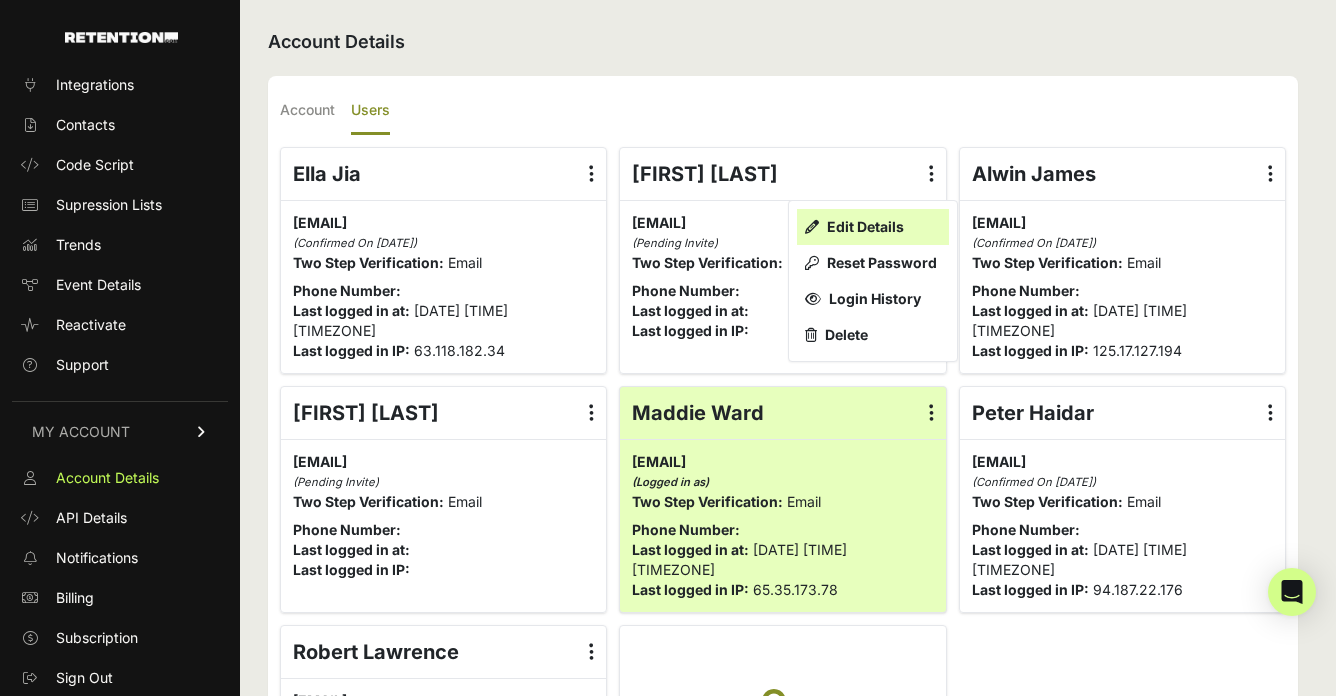 click on "Edit Details" at bounding box center [873, 227] 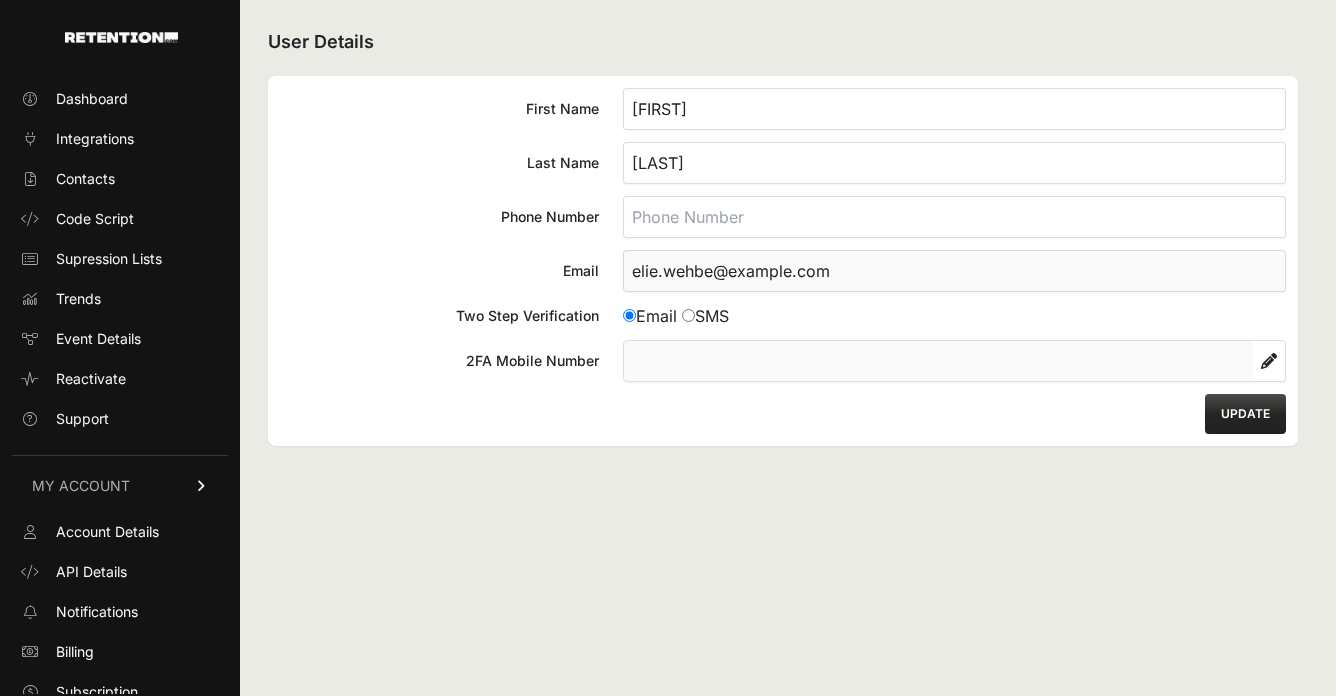 scroll, scrollTop: 0, scrollLeft: 0, axis: both 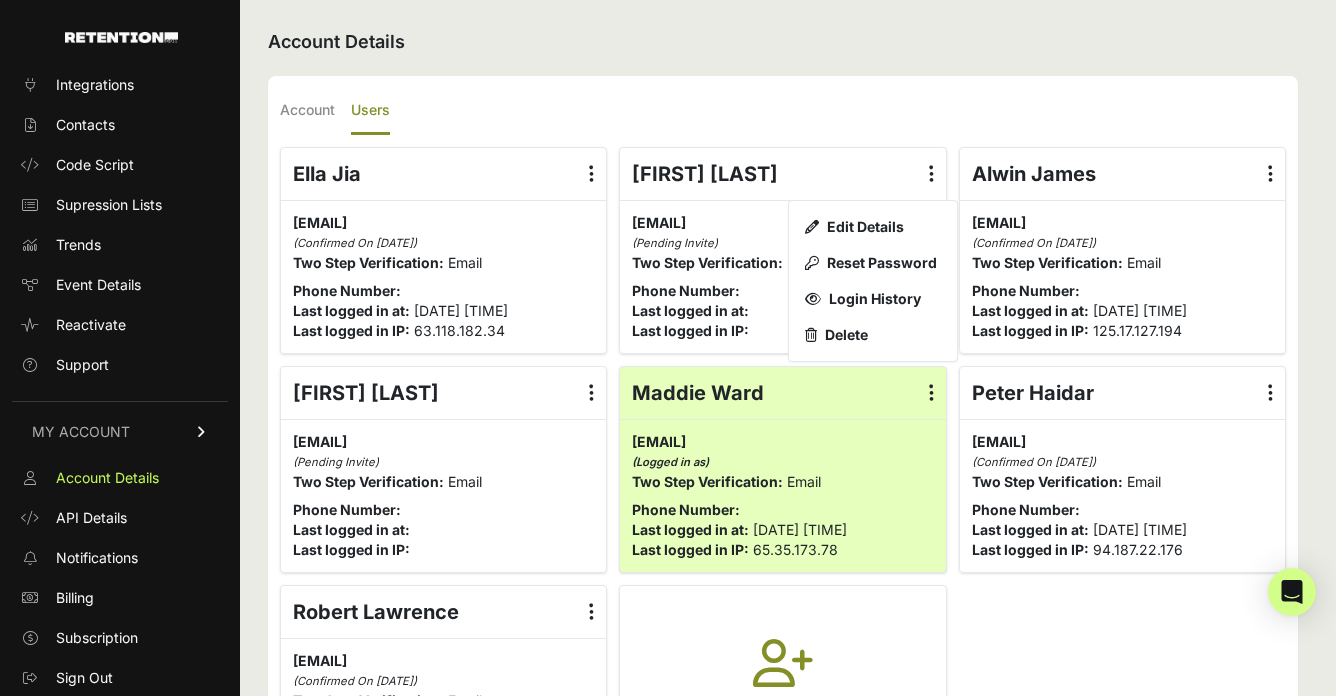 click on "[FIRST] [LAST]
Edit Details
Reset Password
Login History
Delete" at bounding box center [443, 393] 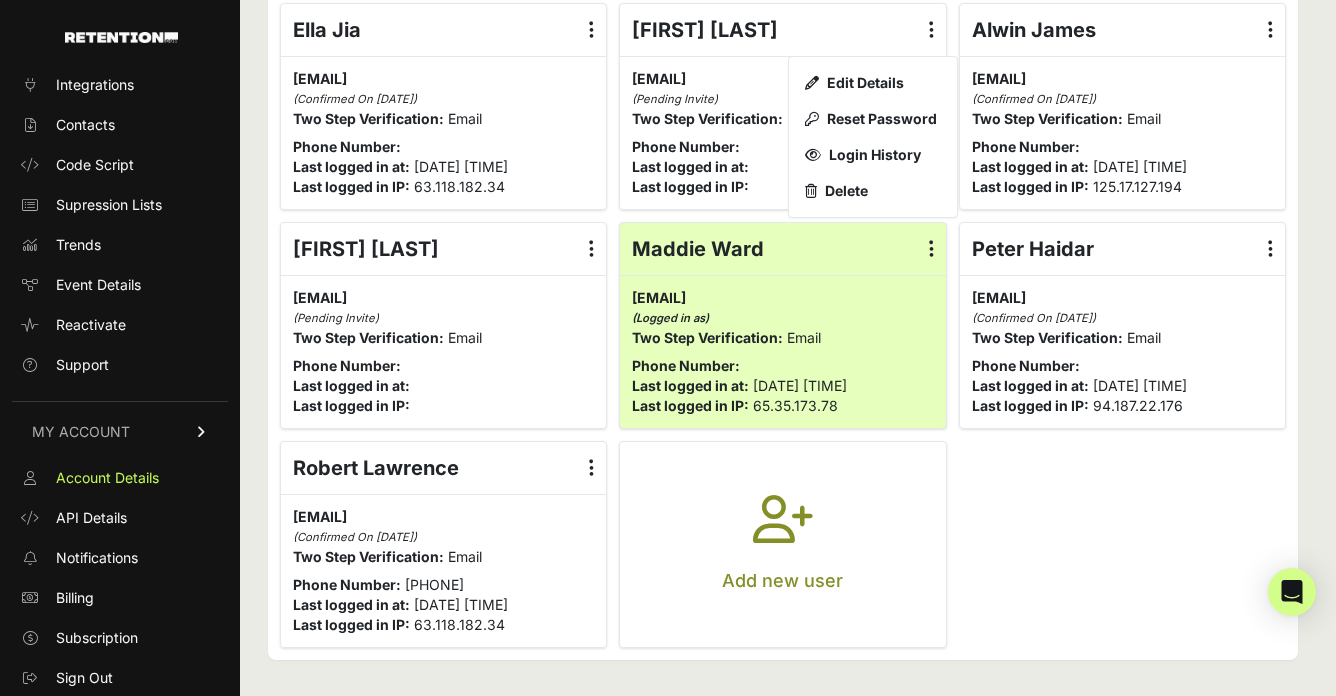 scroll, scrollTop: 0, scrollLeft: 0, axis: both 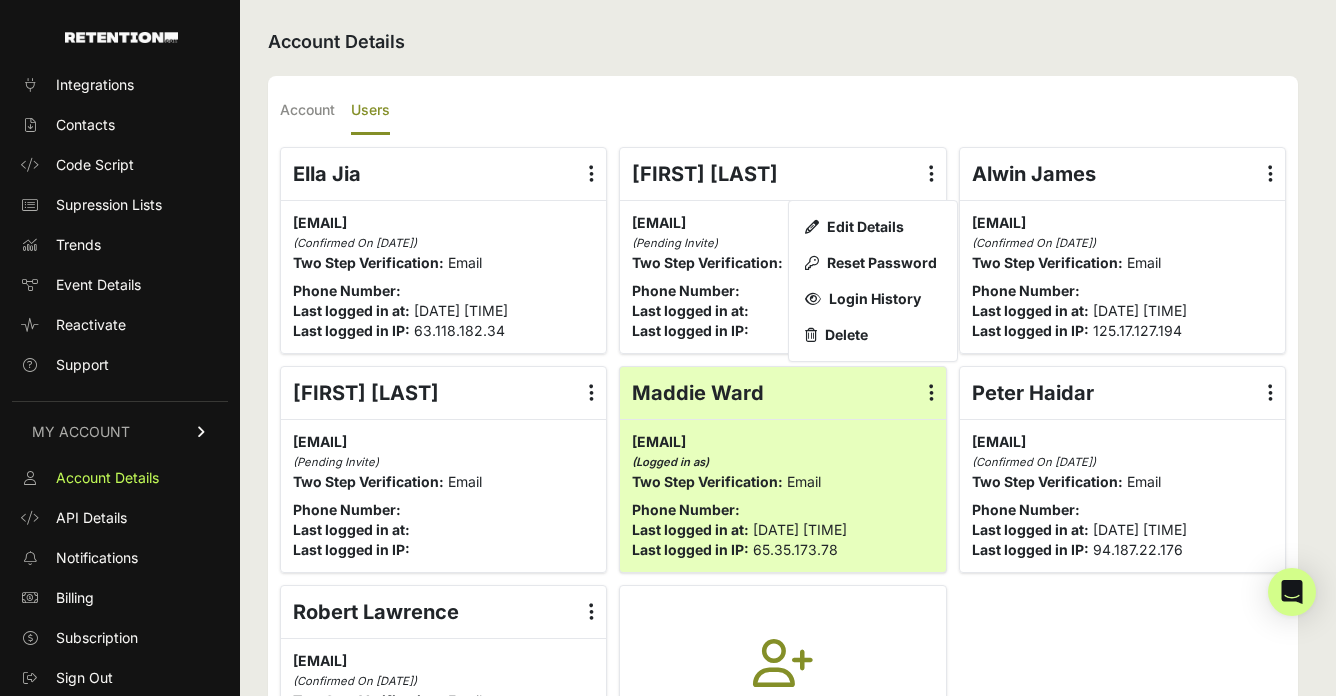 click at bounding box center [931, 174] 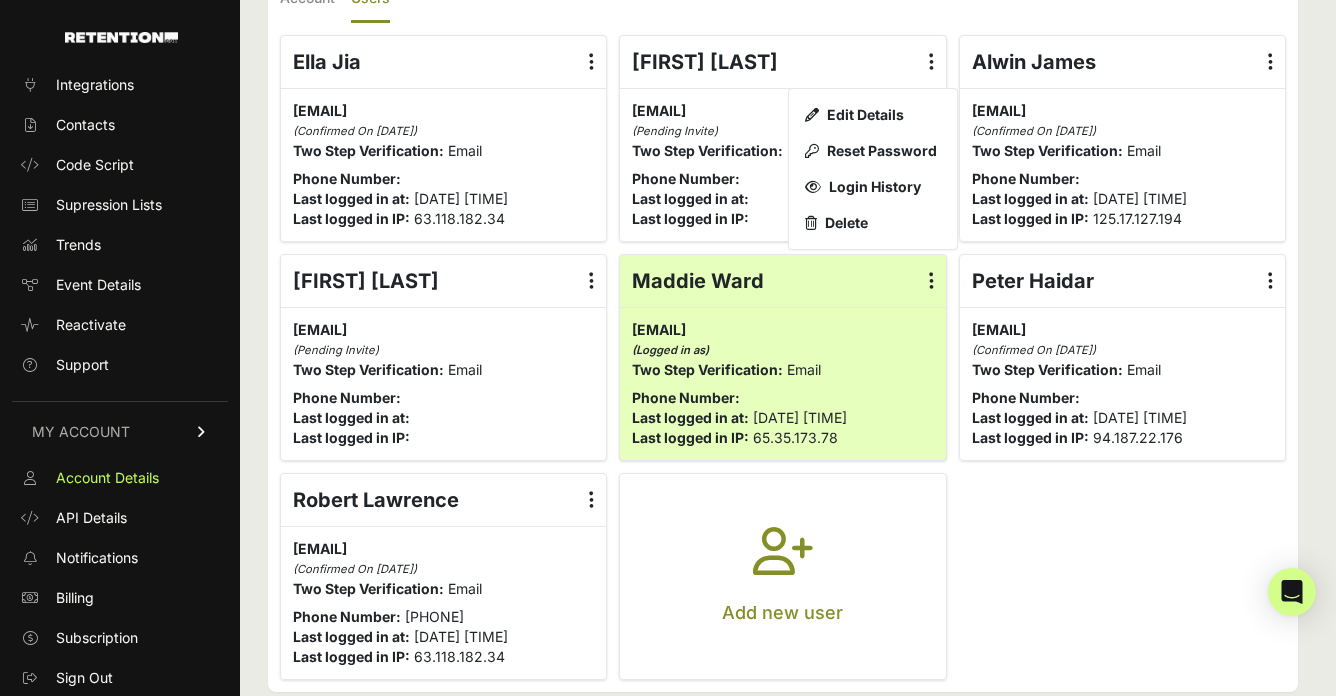 scroll, scrollTop: 144, scrollLeft: 0, axis: vertical 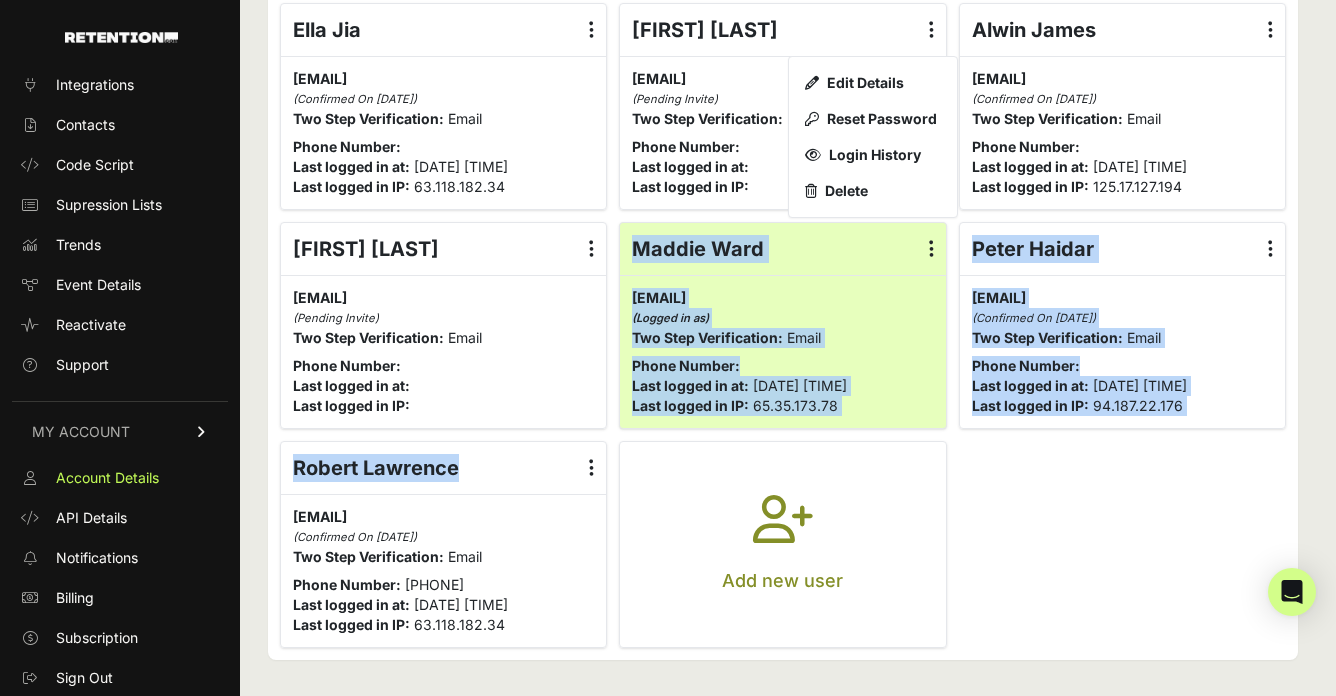 drag, startPoint x: 593, startPoint y: 461, endPoint x: 595, endPoint y: 404, distance: 57.035076 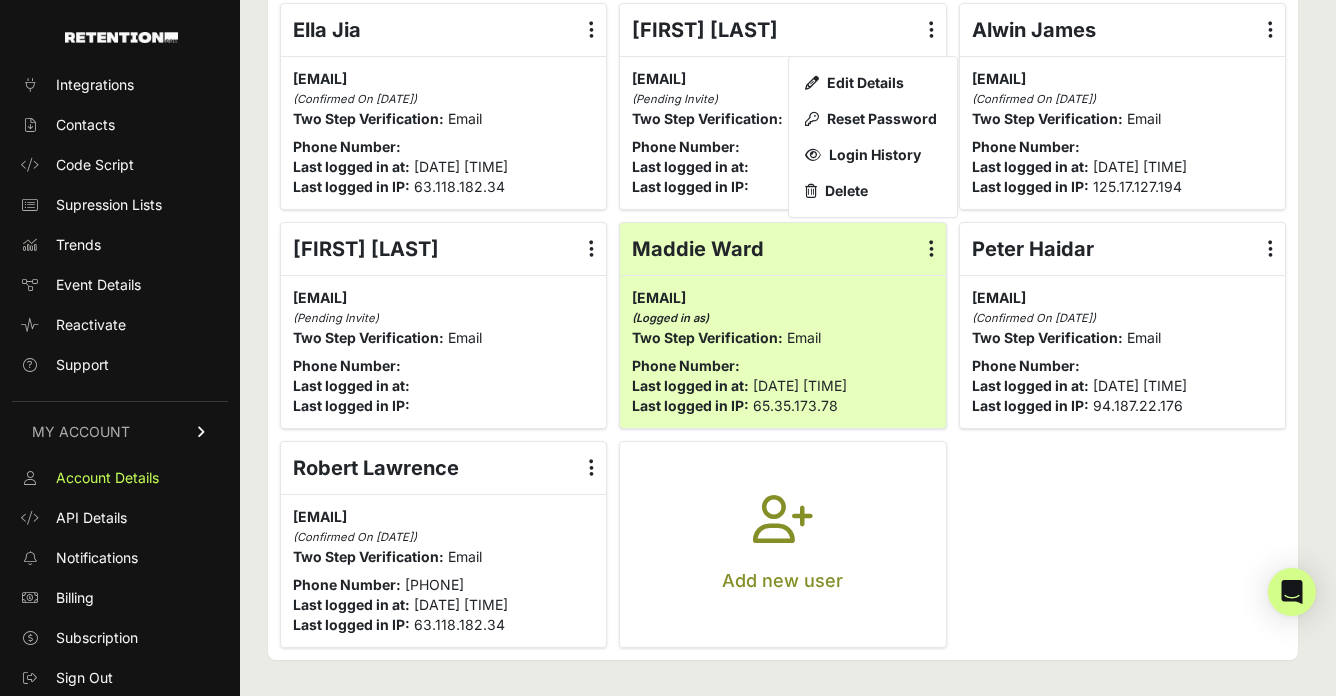 click at bounding box center [591, 249] 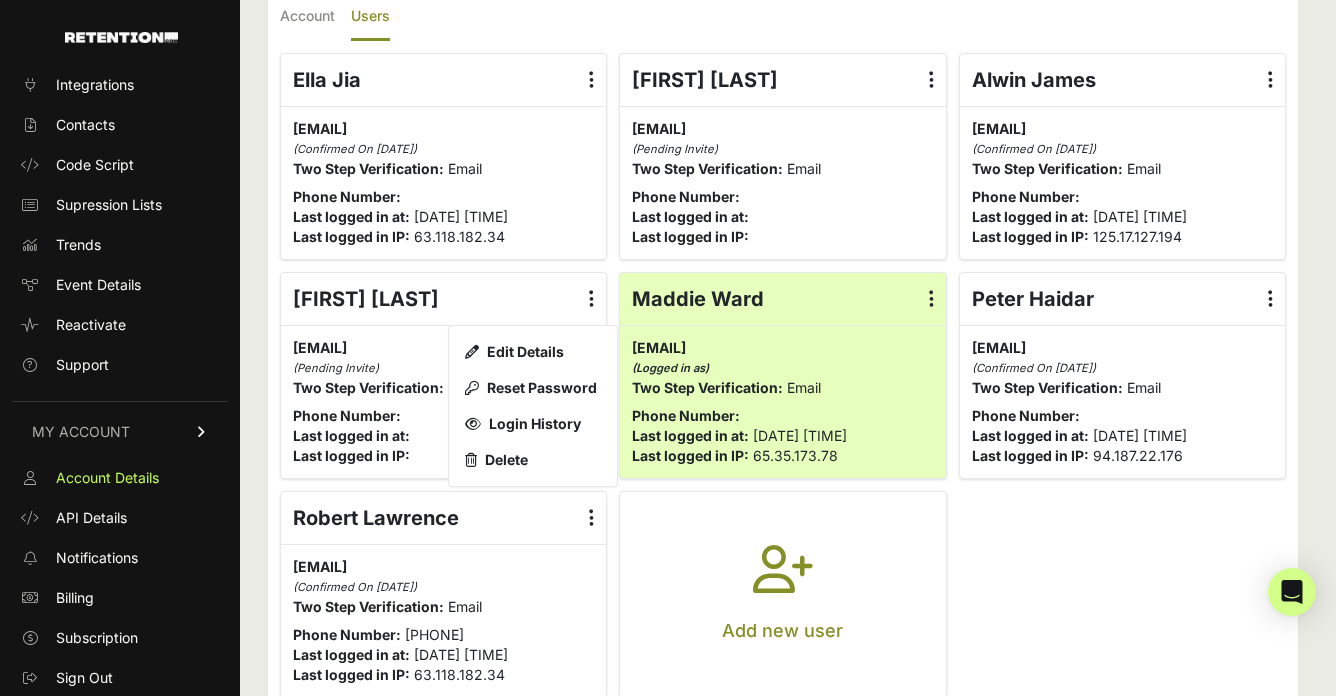 scroll, scrollTop: 0, scrollLeft: 0, axis: both 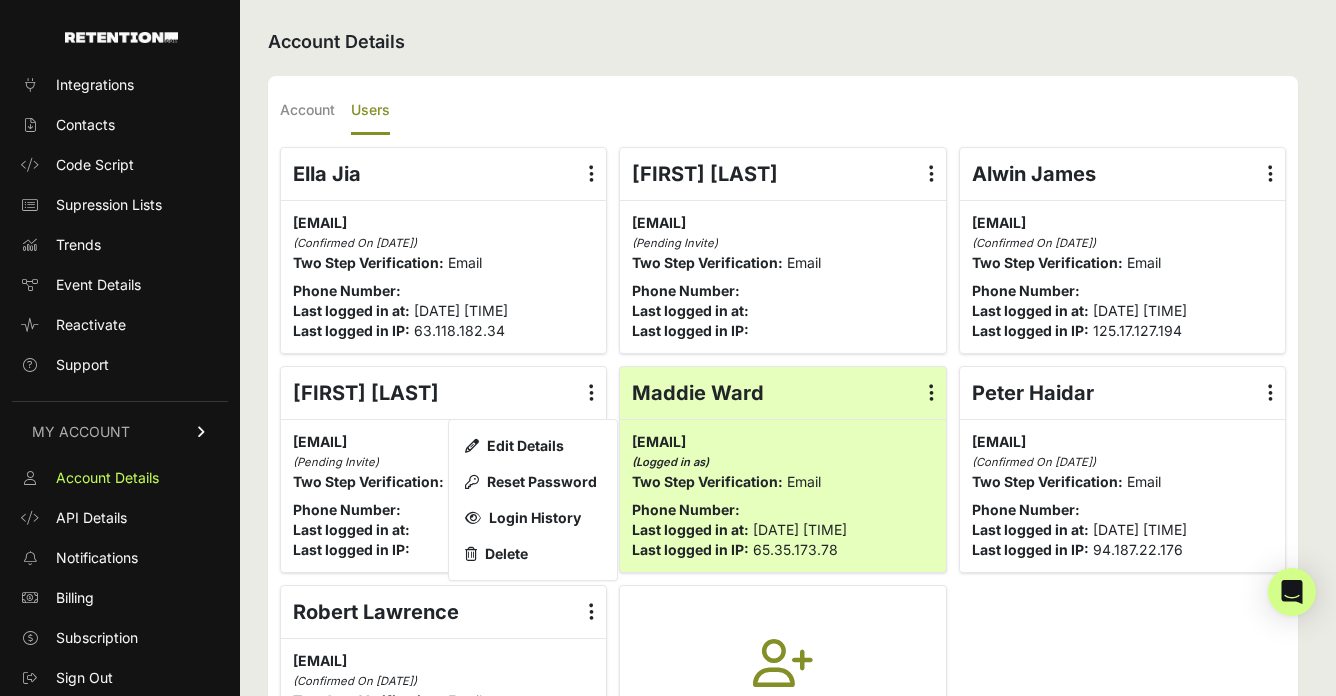 click on "[FIRST] [LAST]
Edit Details
Reset Password
Login History
Delete" at bounding box center [782, 174] 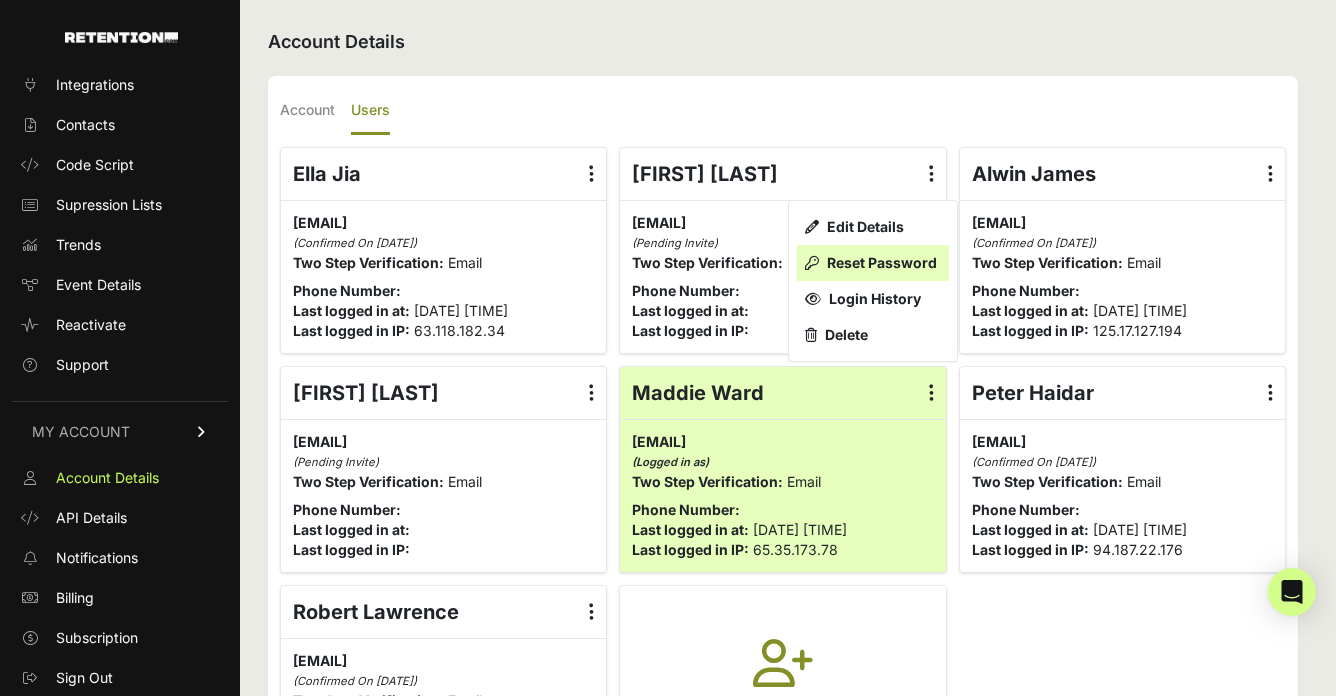 click on "Reset Password" at bounding box center [873, 263] 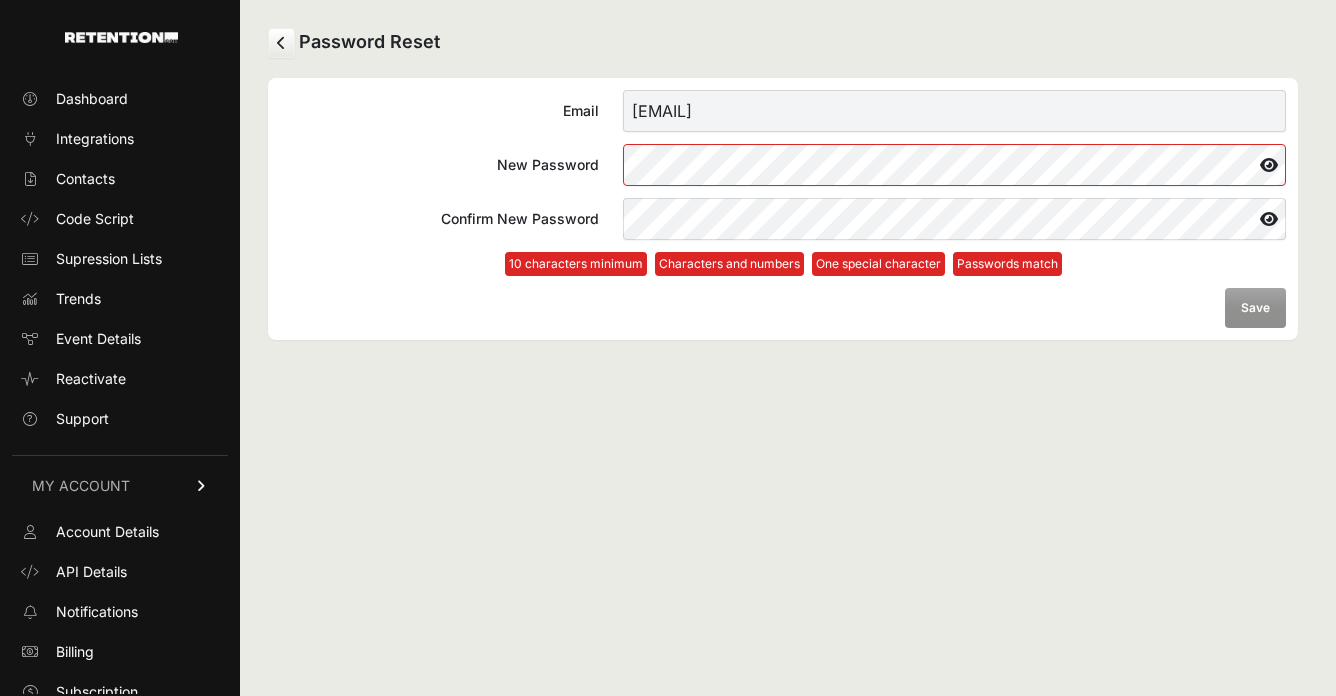 scroll, scrollTop: 0, scrollLeft: 0, axis: both 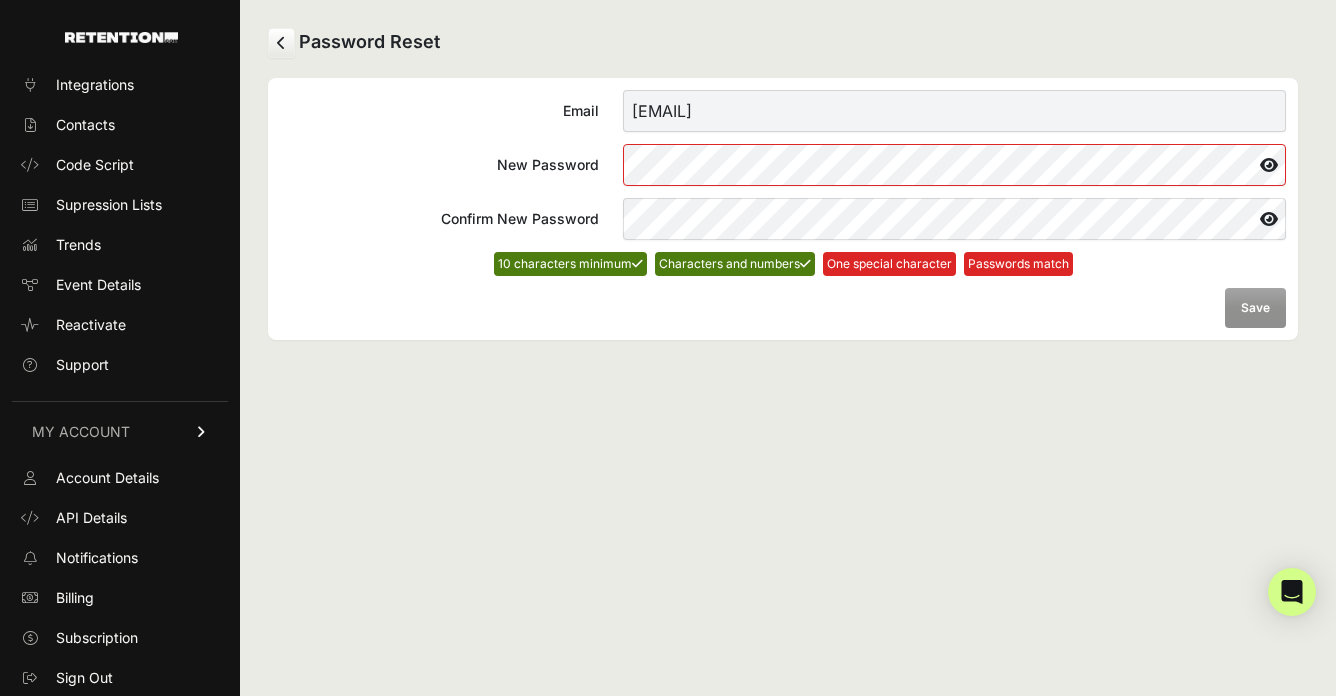 click at bounding box center [1269, 165] 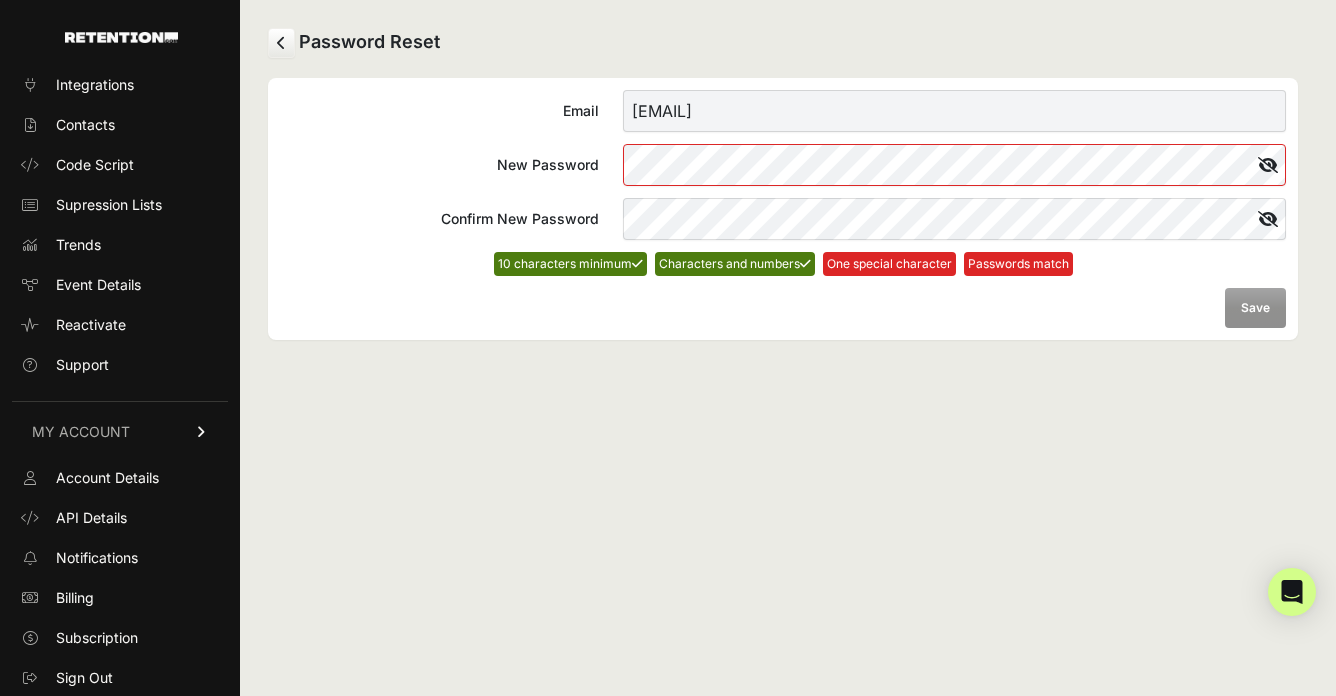 click at bounding box center (1268, 165) 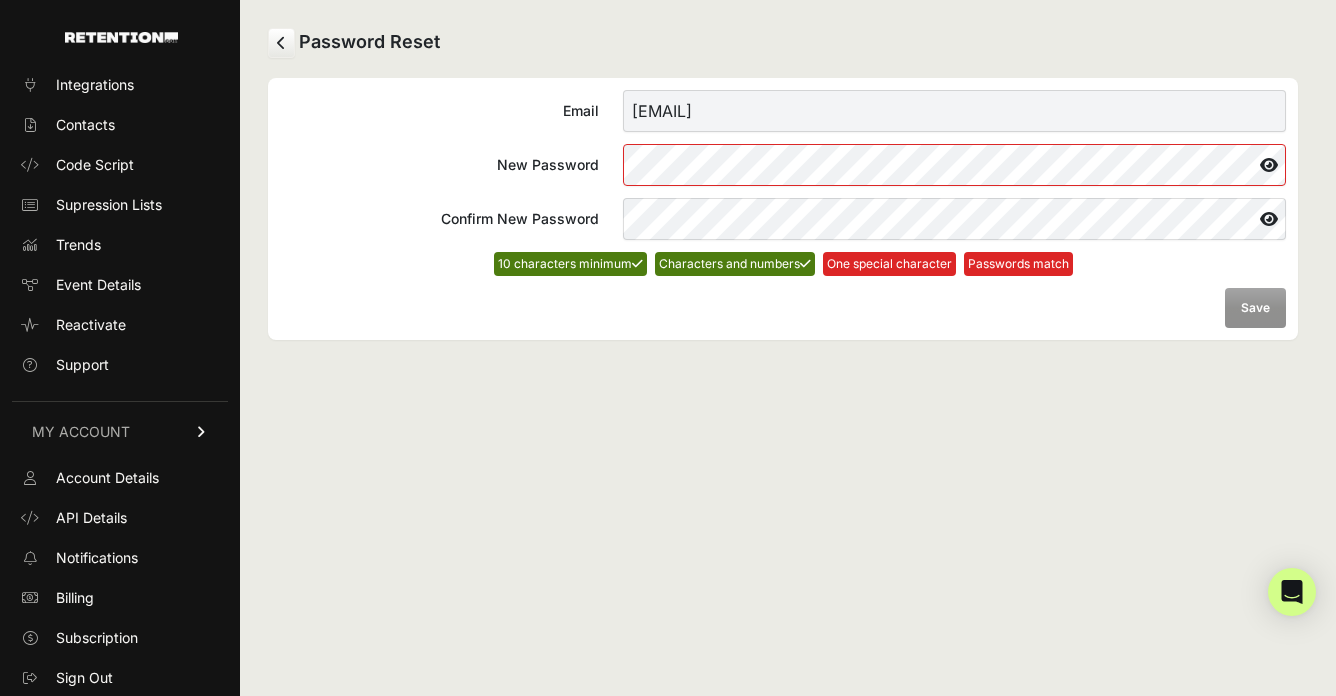click at bounding box center [1269, 165] 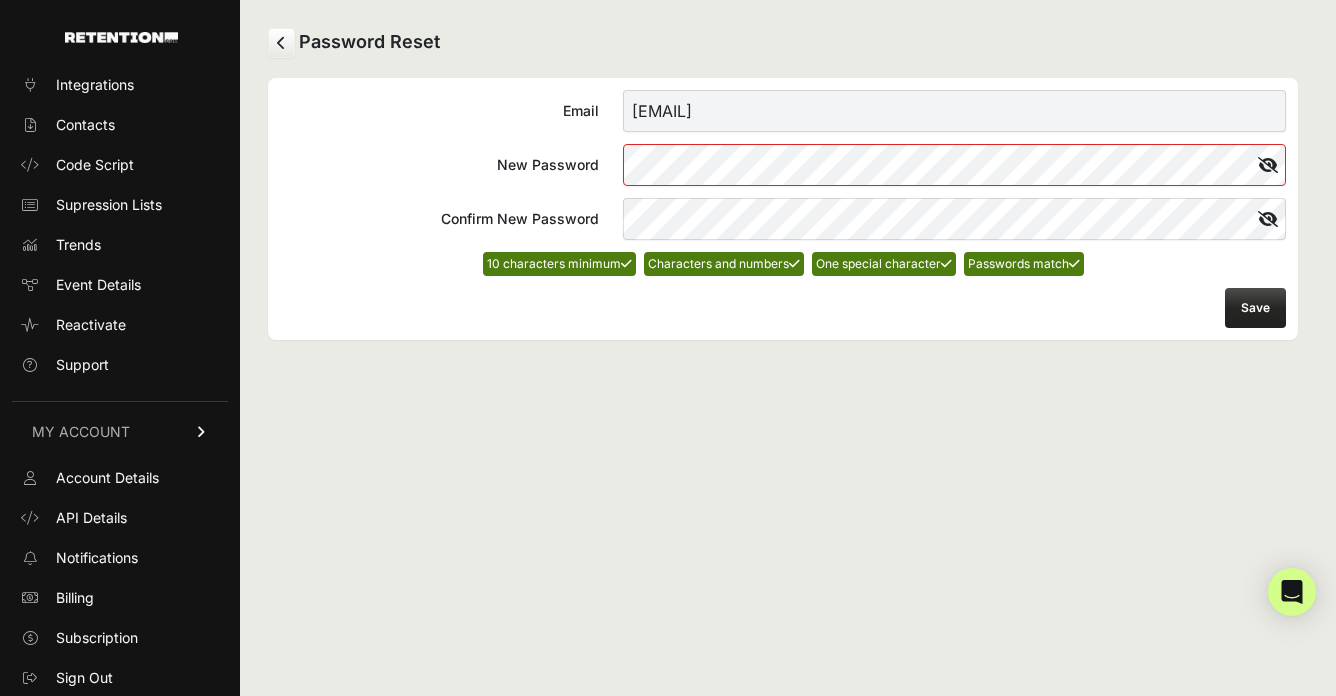 click on "Email
[EMAIL]
New Password
Confirm New Password
10 characters minimum
Characters and numbers
One special character
Passwords match
Save" at bounding box center (783, 209) 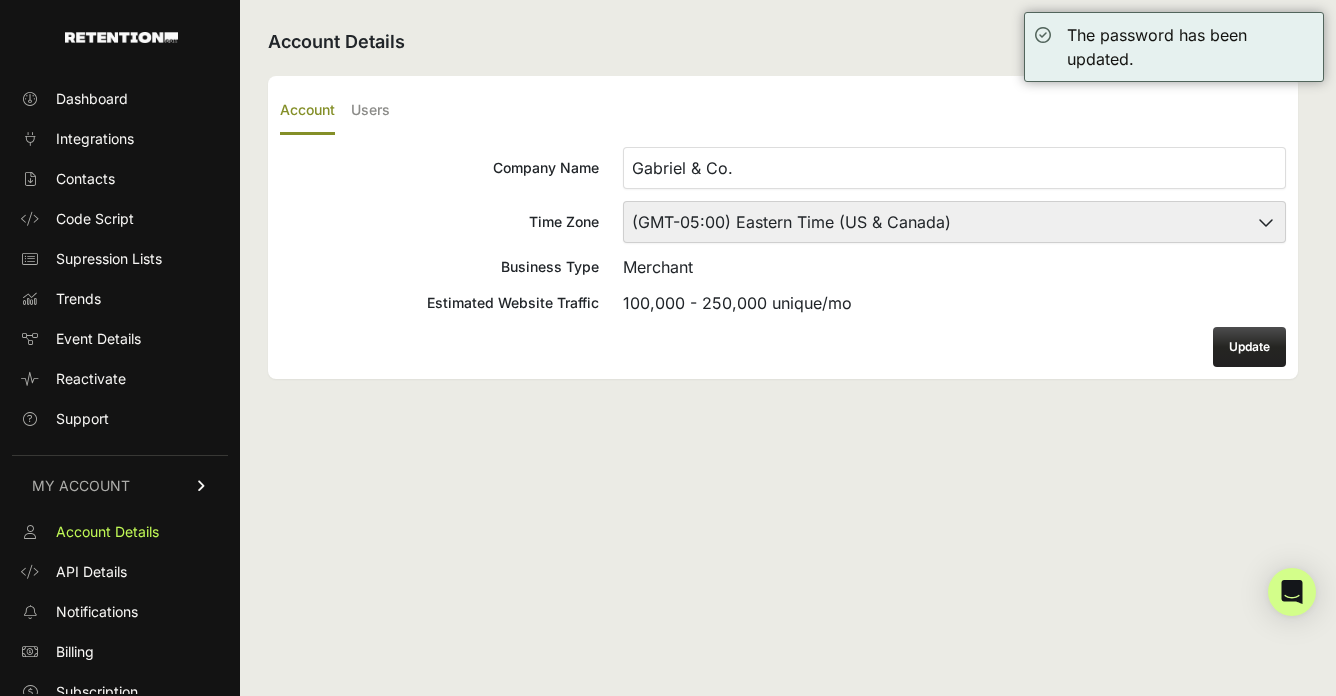 scroll, scrollTop: 0, scrollLeft: 0, axis: both 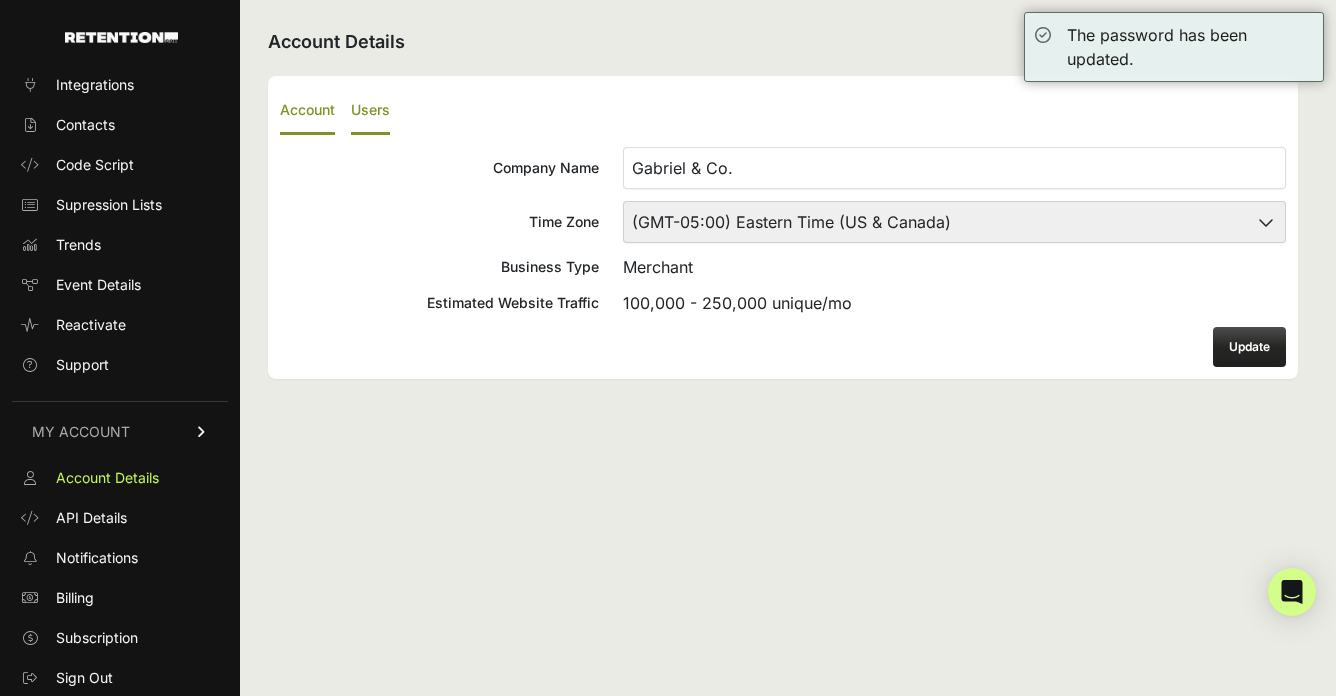 click on "Users" at bounding box center (370, 111) 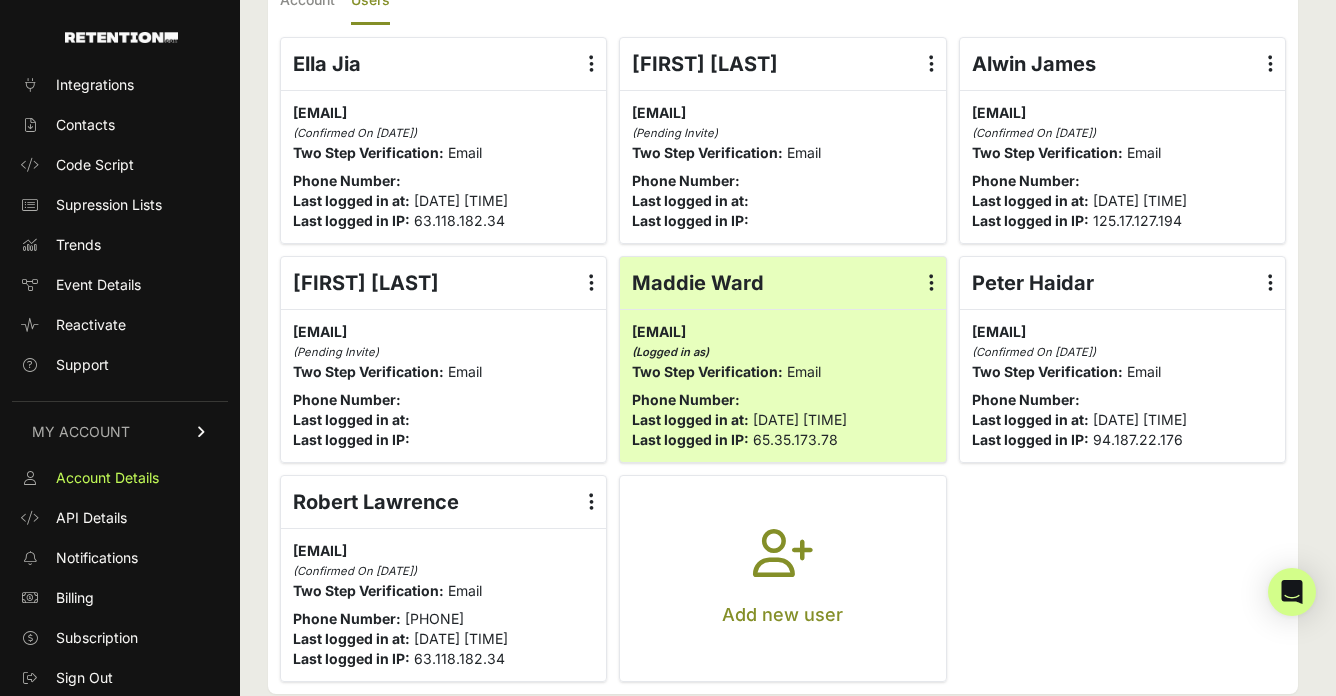 scroll, scrollTop: 144, scrollLeft: 0, axis: vertical 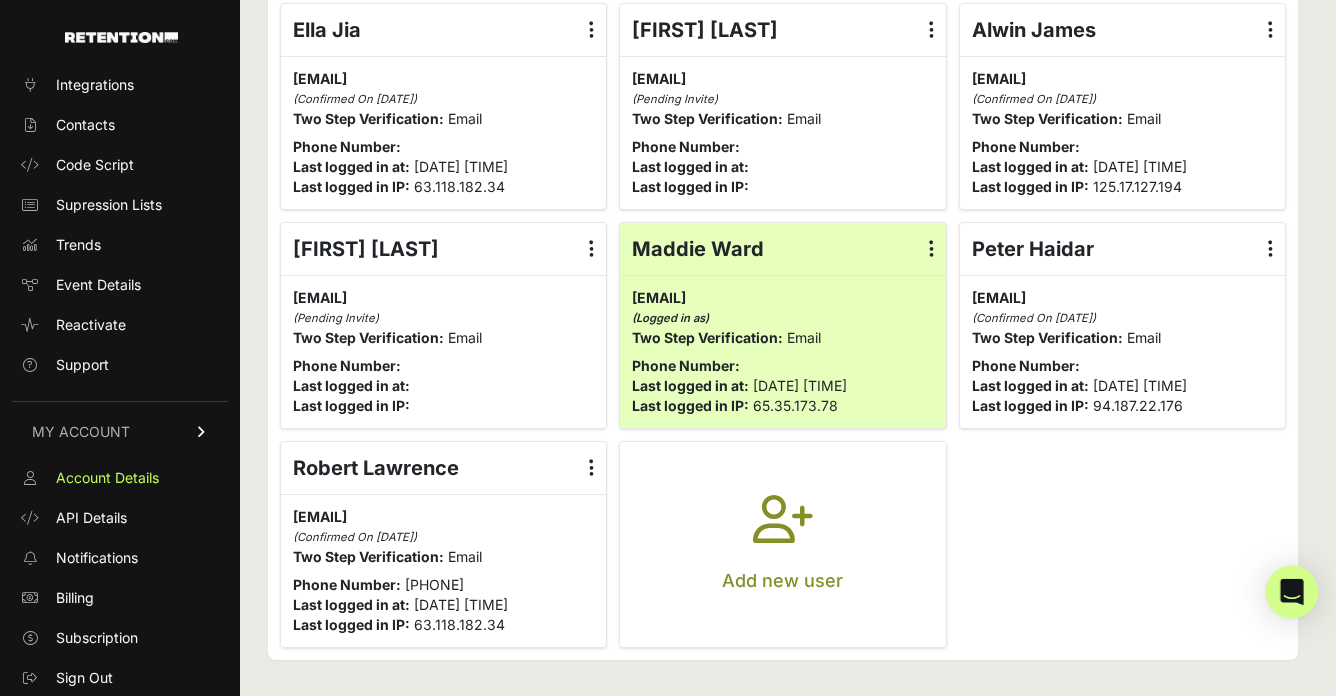 click 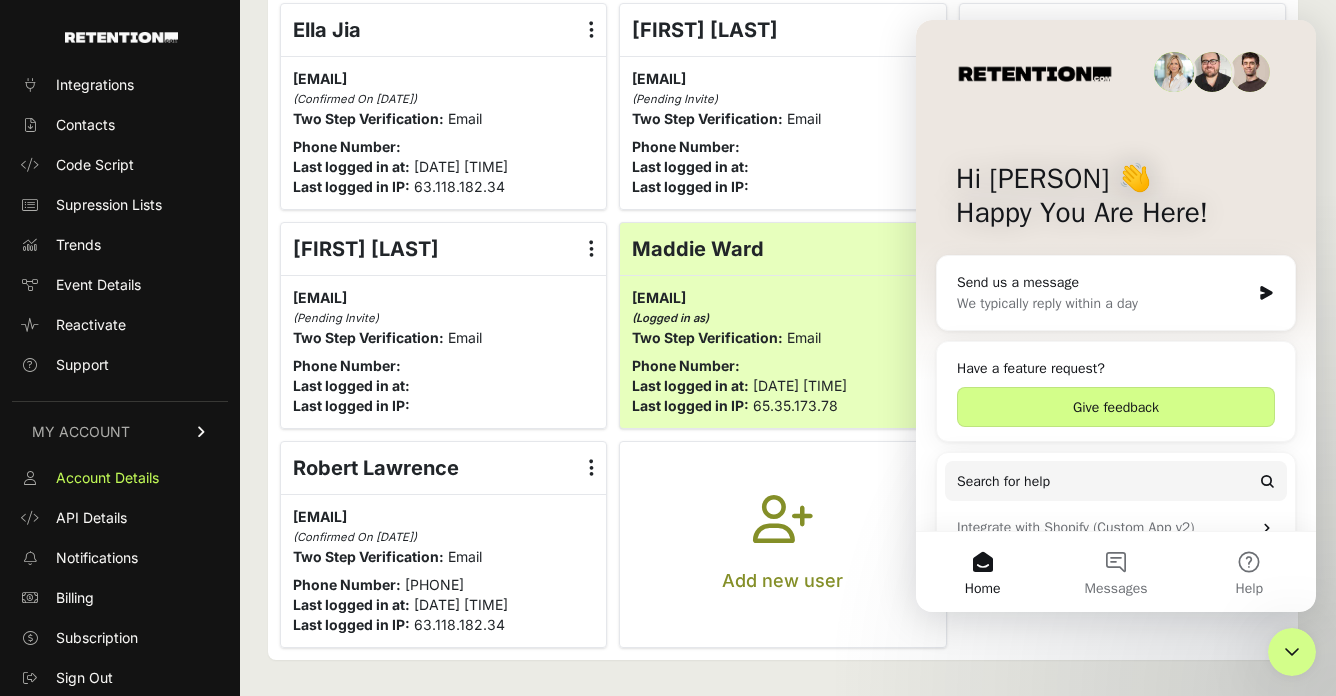 scroll, scrollTop: 0, scrollLeft: 0, axis: both 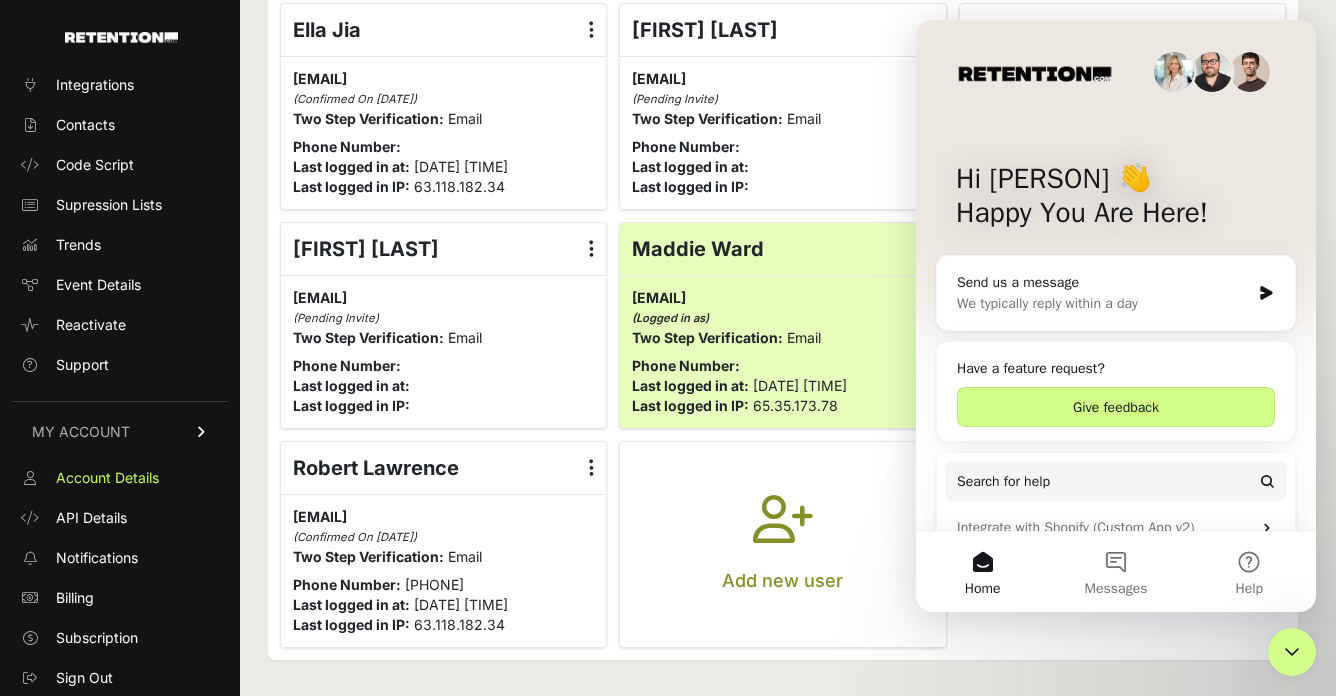 click on "Send us a message" at bounding box center (1103, 282) 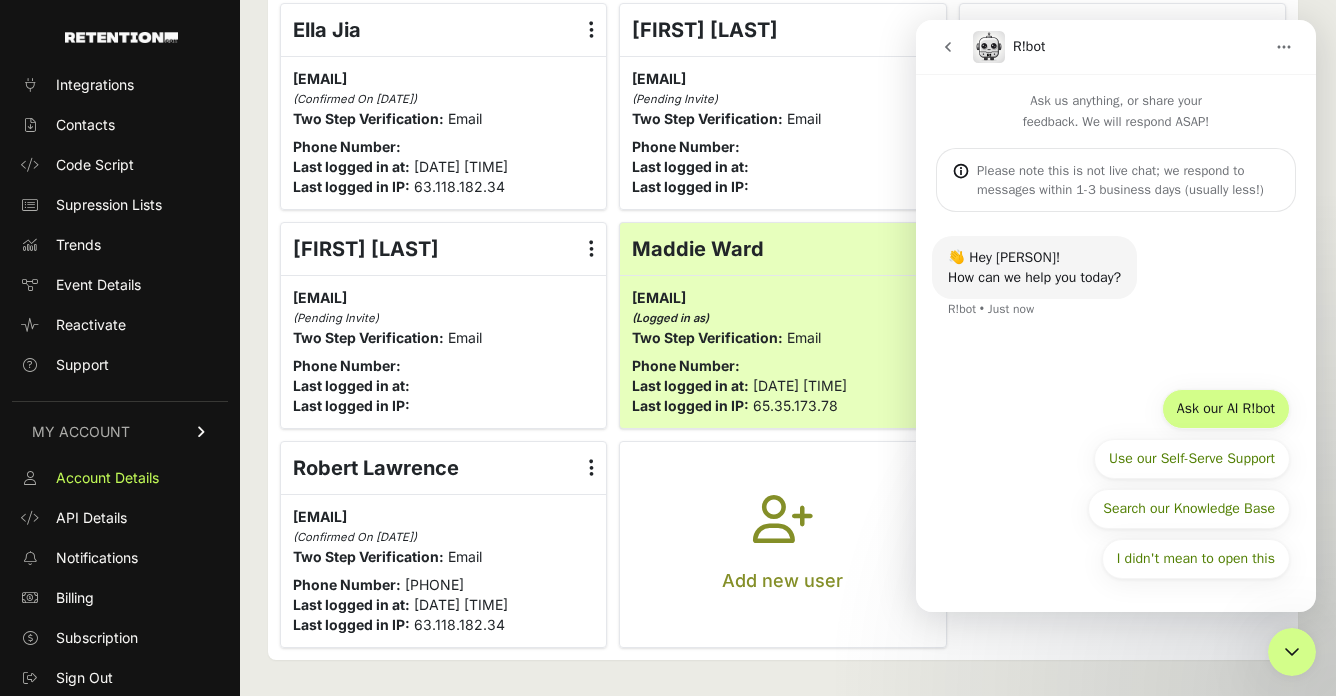 click on "I didn't mean to open this Ask our AI R!bot Use our Self-Serve Support Search our Knowledge Base I didn't mean to open this" at bounding box center [1116, 485] 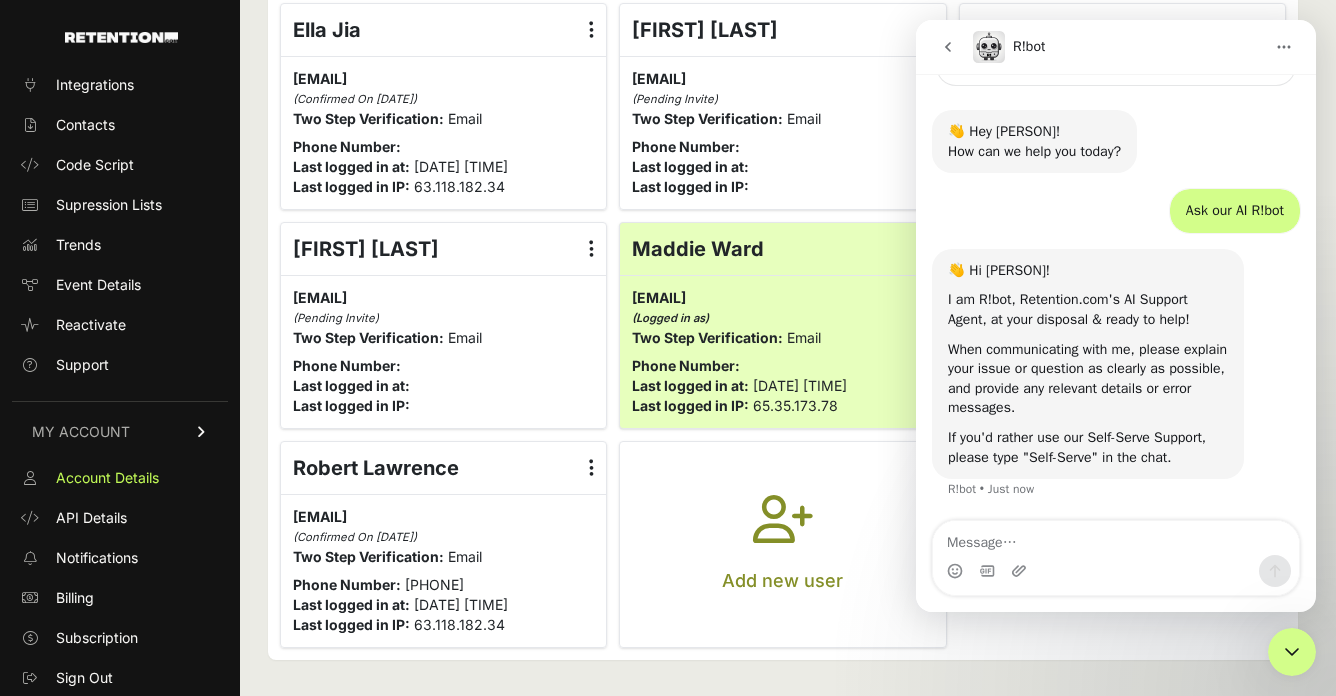 scroll, scrollTop: 126, scrollLeft: 0, axis: vertical 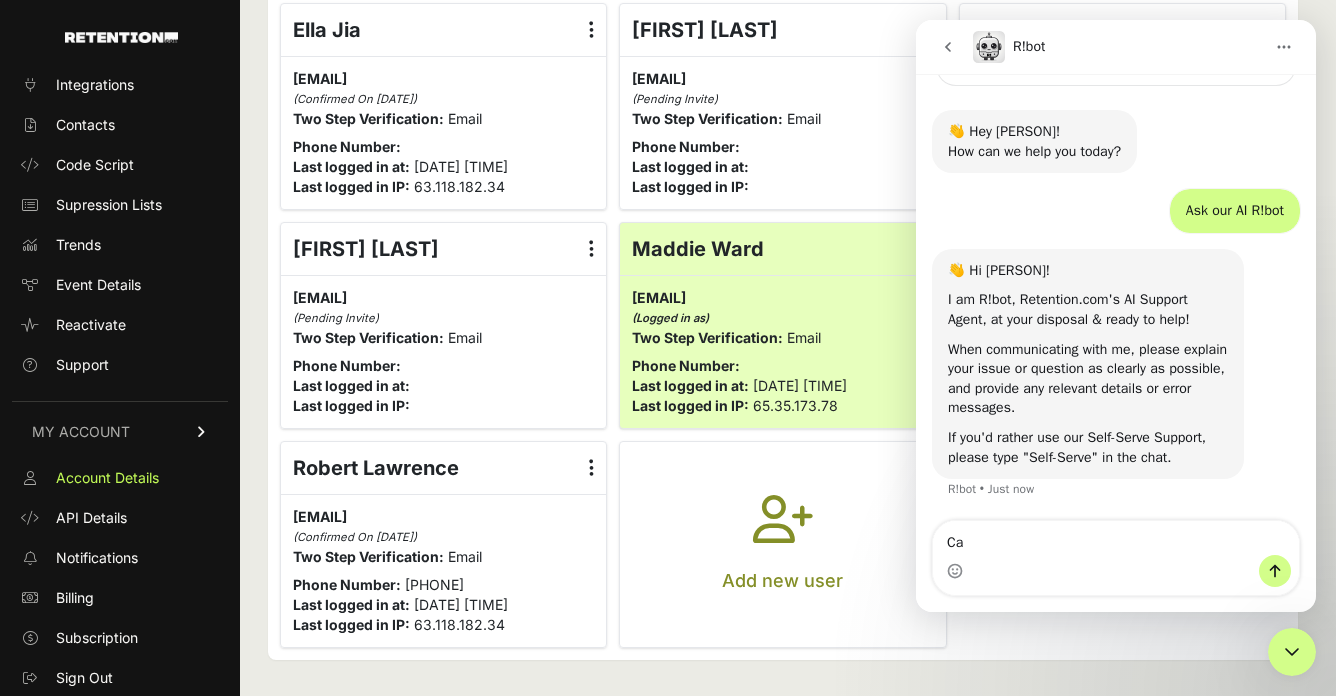 type on "C" 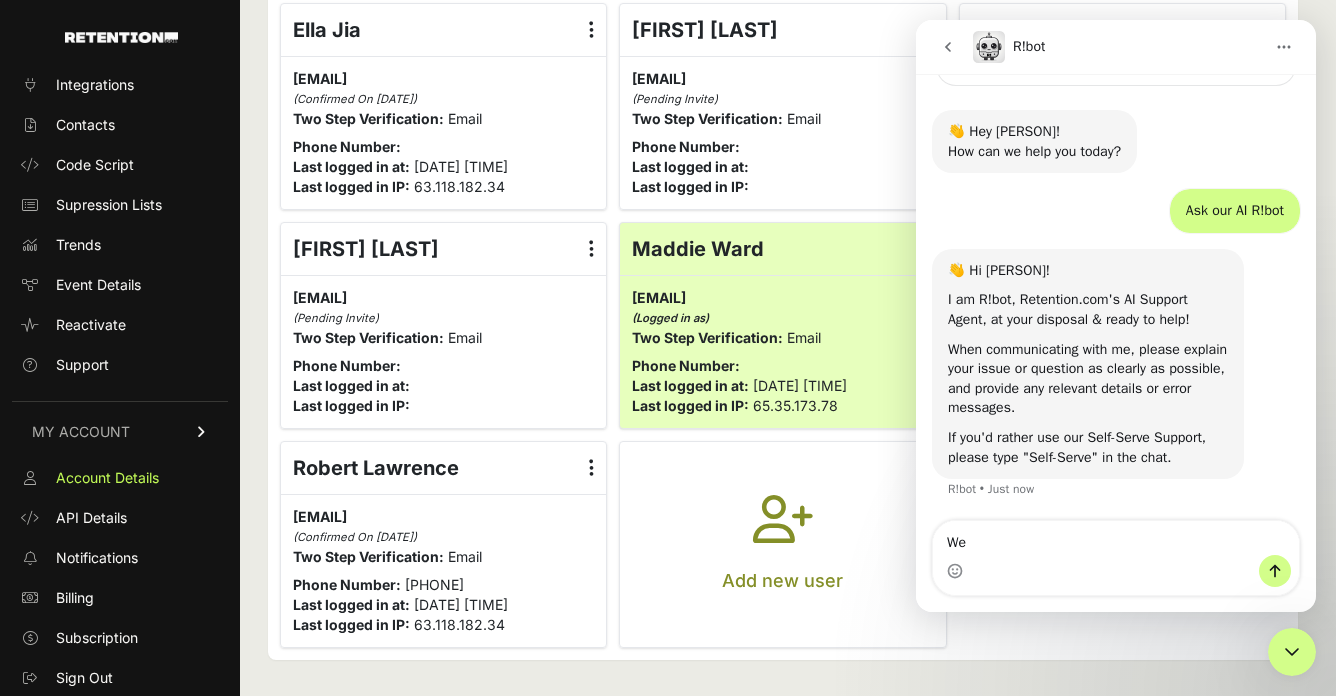 type on "W" 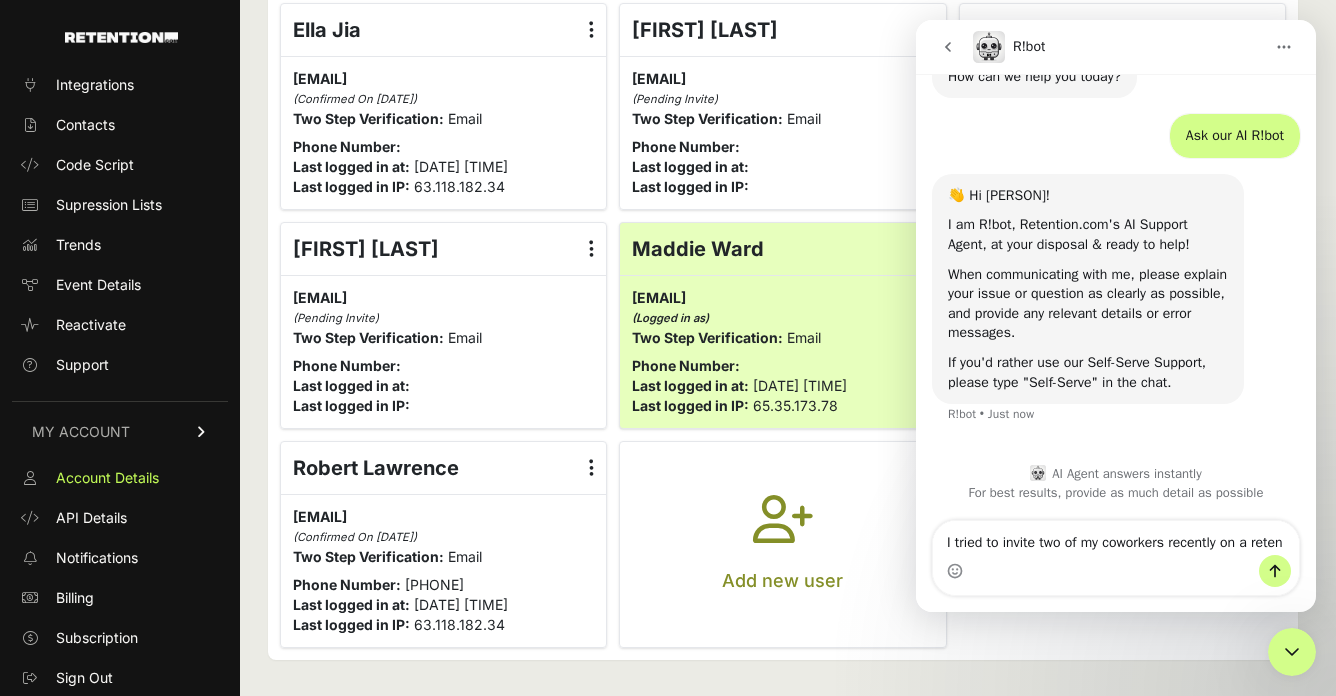 scroll, scrollTop: 221, scrollLeft: 0, axis: vertical 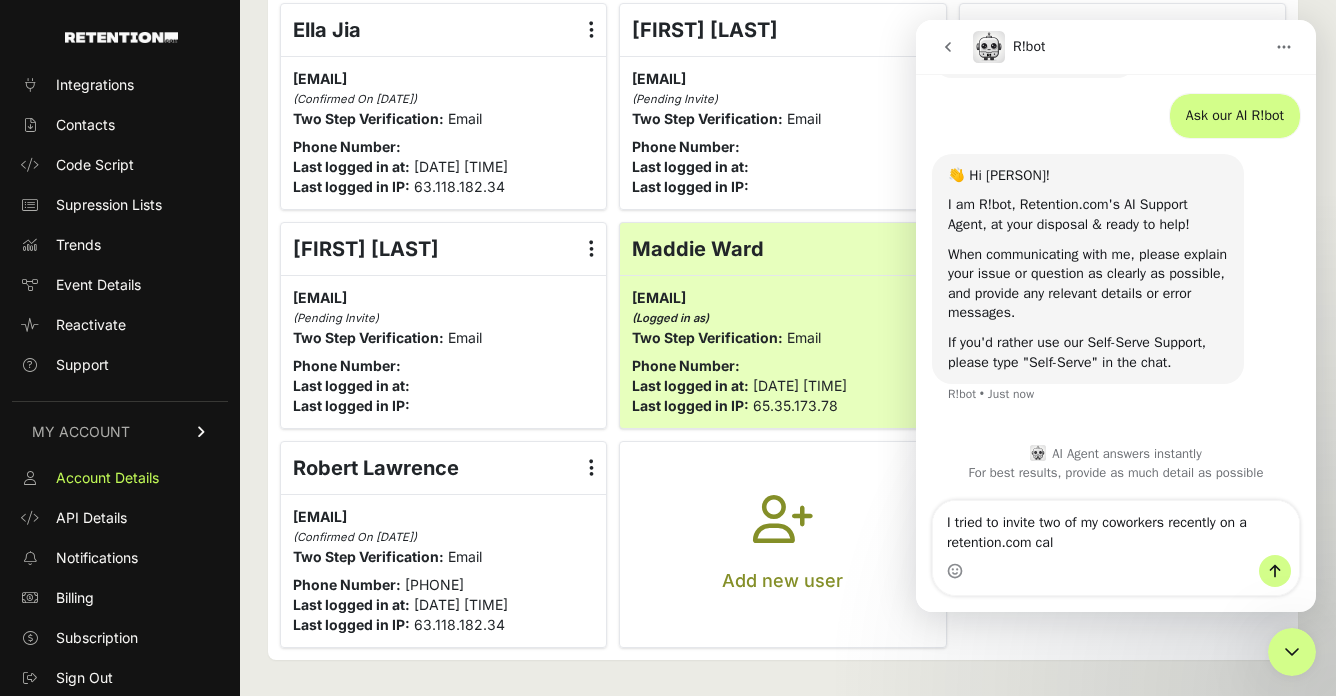 type on "I tried to invite two of my coworkers recently on a retention.com call" 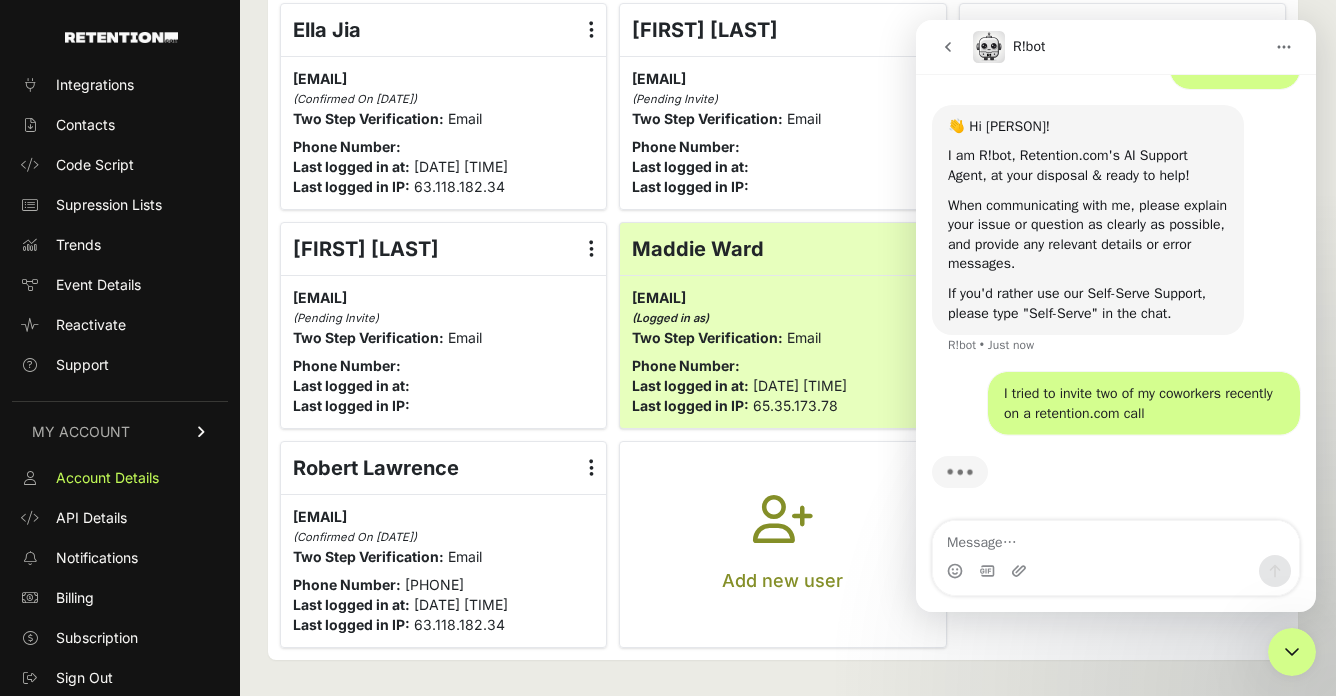 scroll, scrollTop: 270, scrollLeft: 0, axis: vertical 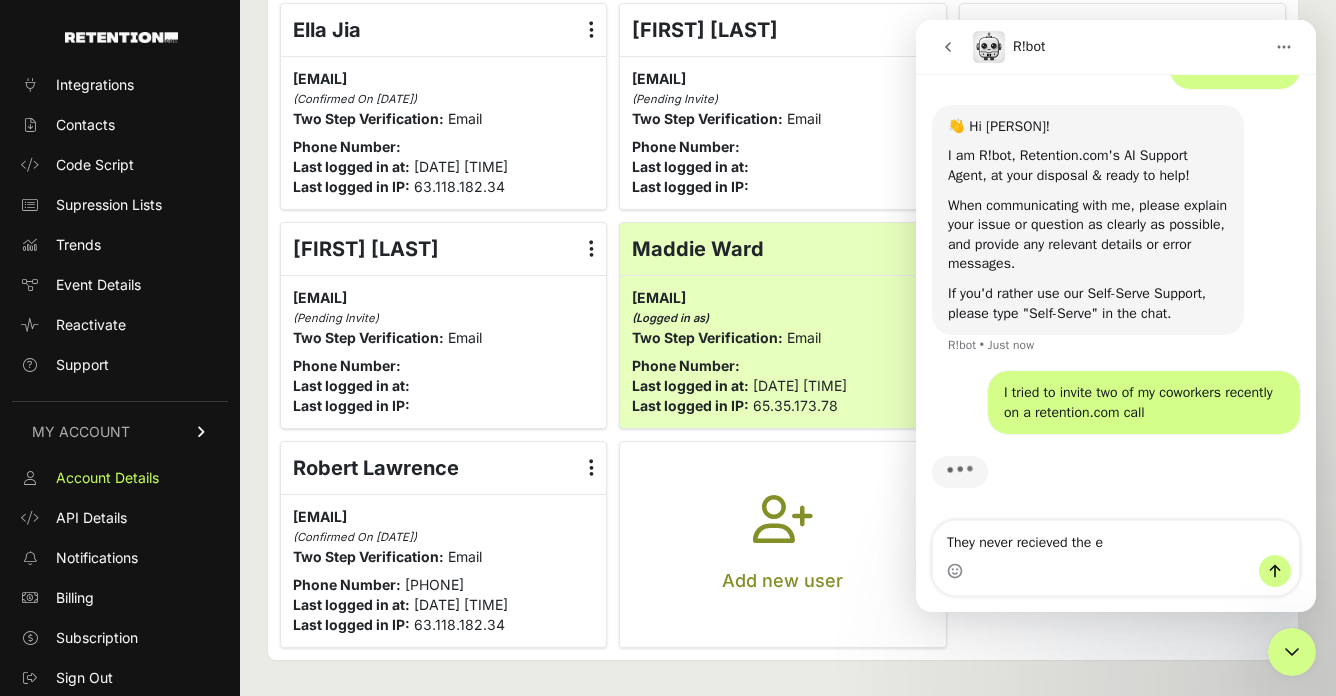 click on "They never recieved the e" at bounding box center (1116, 538) 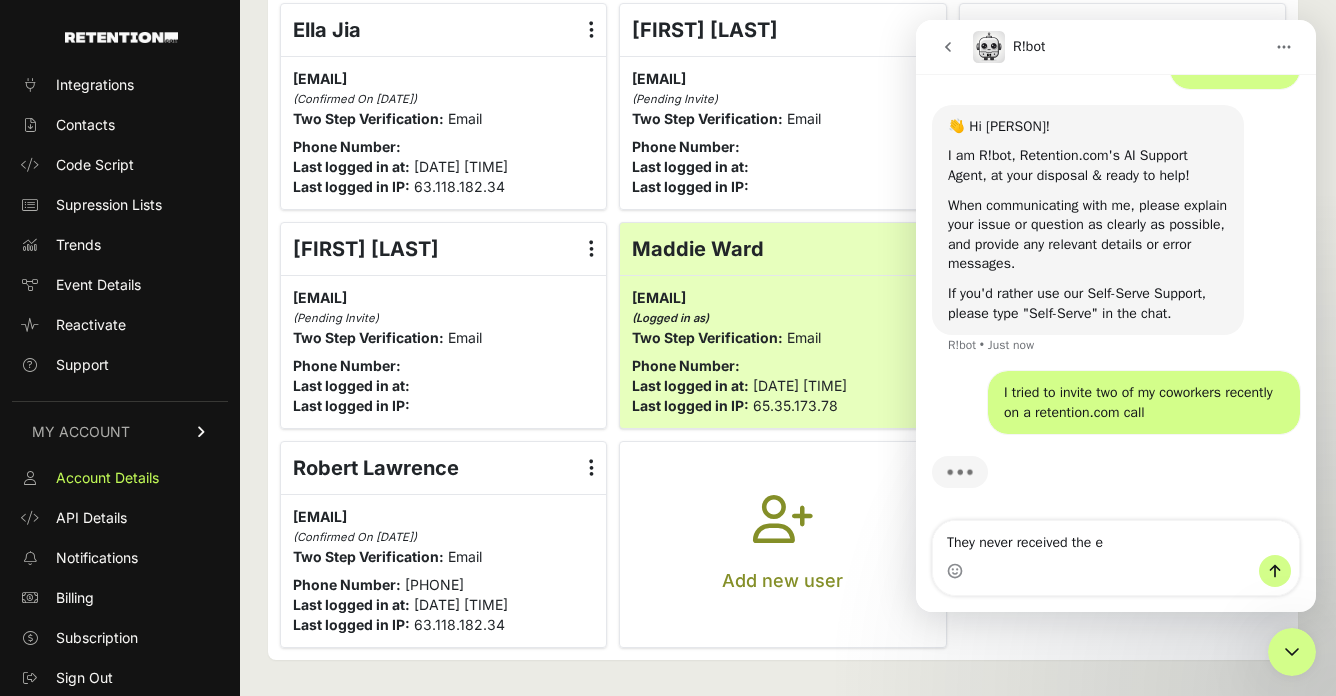 click on "They never received the e" at bounding box center [1116, 538] 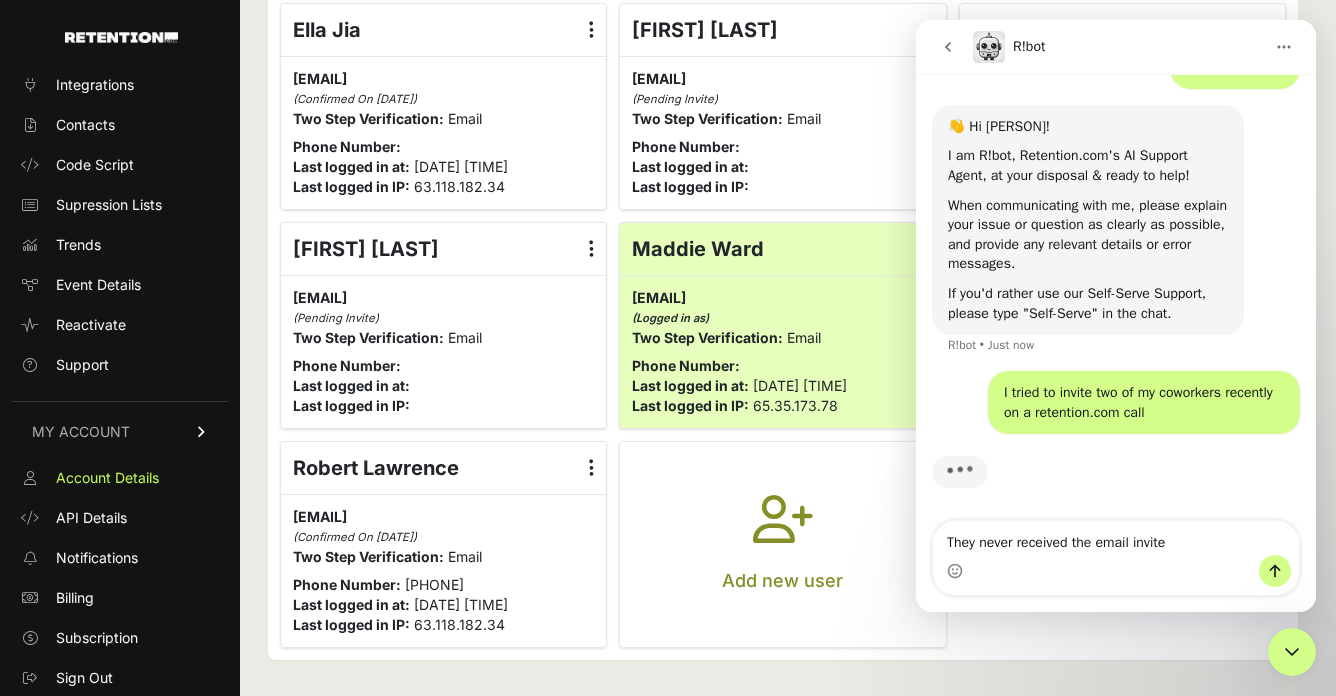 type on "They never received the email invite." 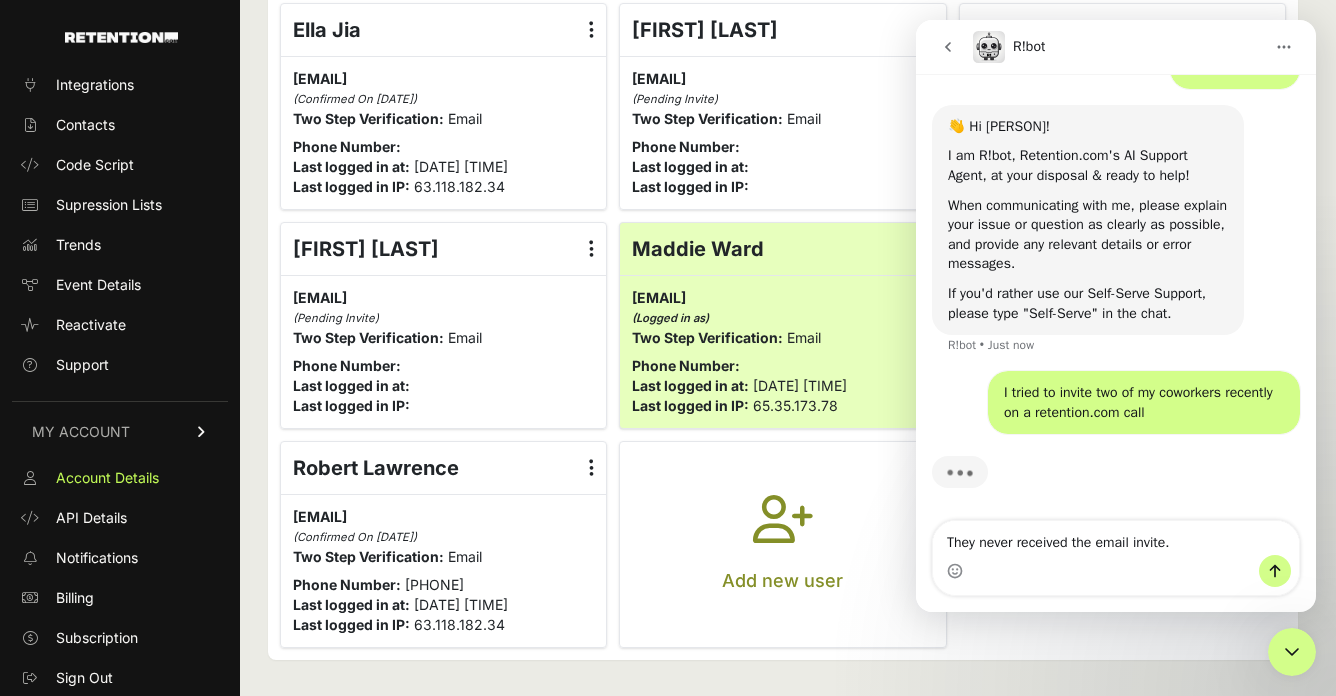 type 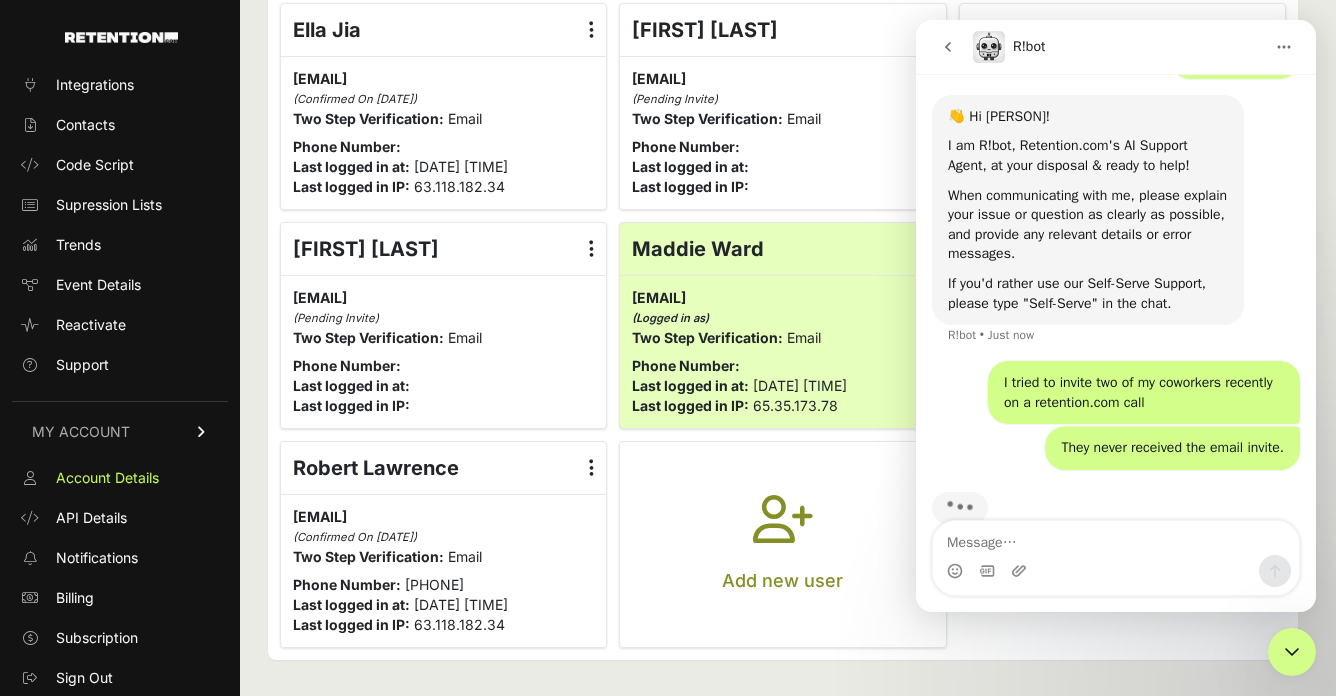 scroll, scrollTop: 316, scrollLeft: 0, axis: vertical 